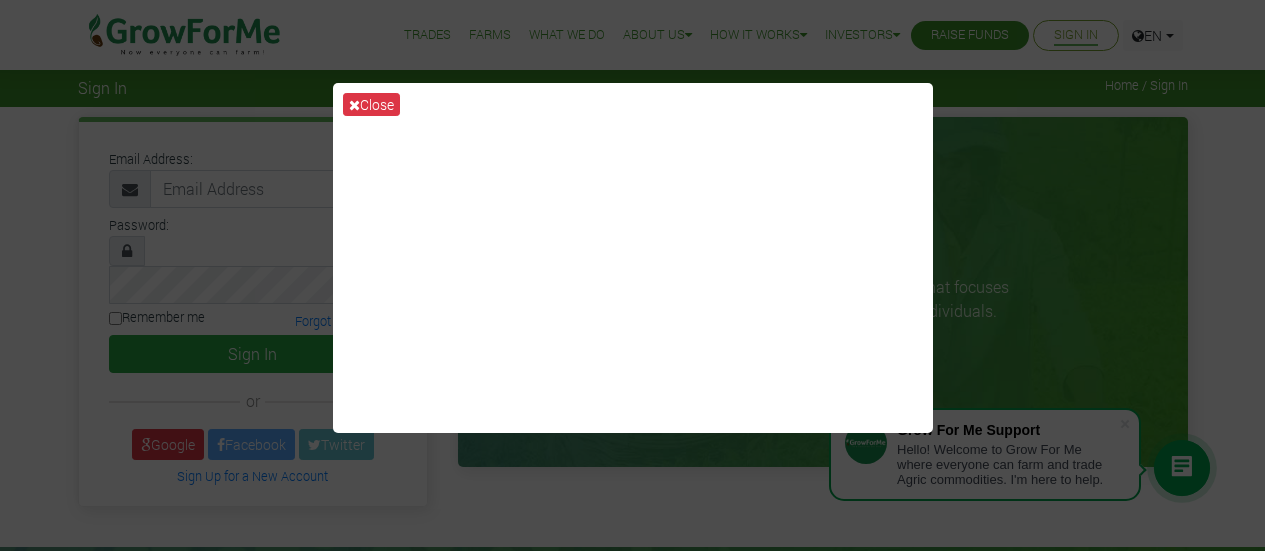 scroll, scrollTop: 0, scrollLeft: 0, axis: both 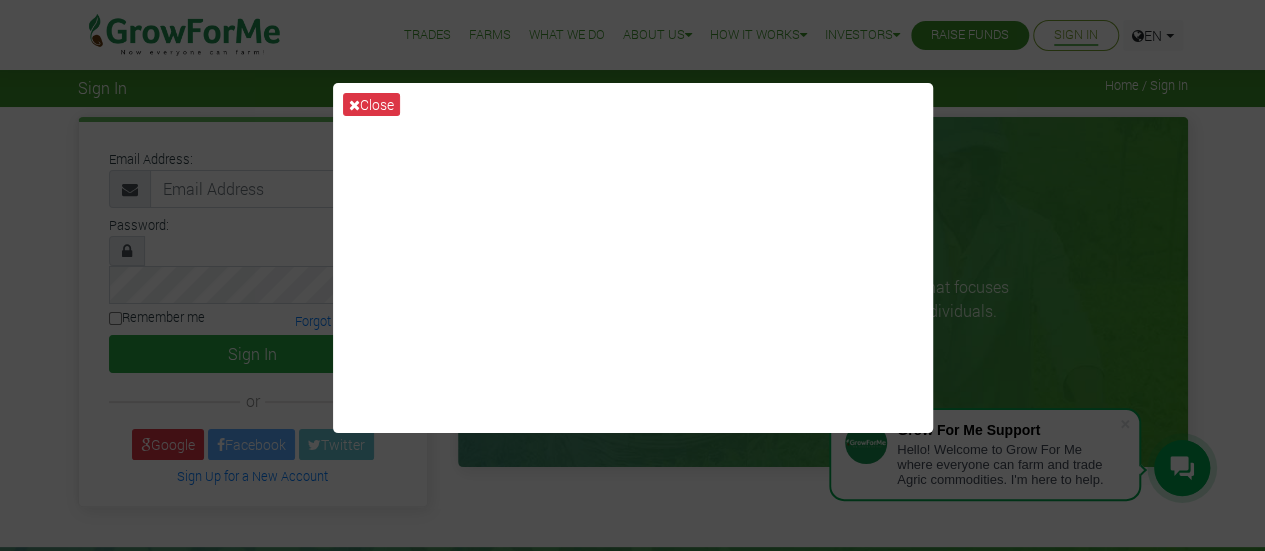 click on "Close" at bounding box center (632, 275) 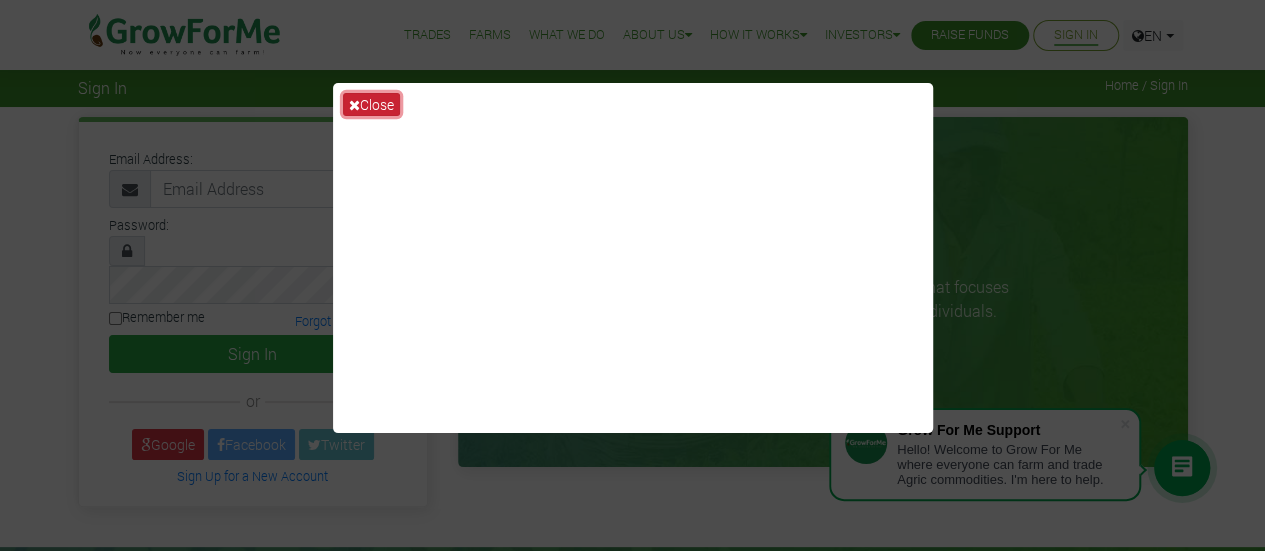 click on "Close" at bounding box center [371, 104] 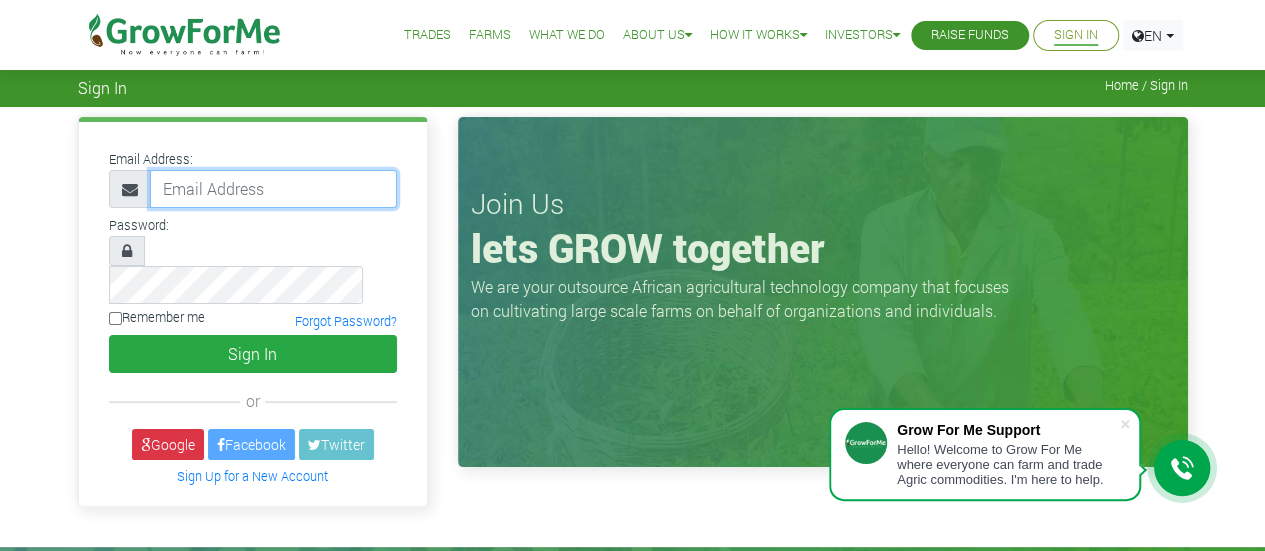 click at bounding box center [273, 189] 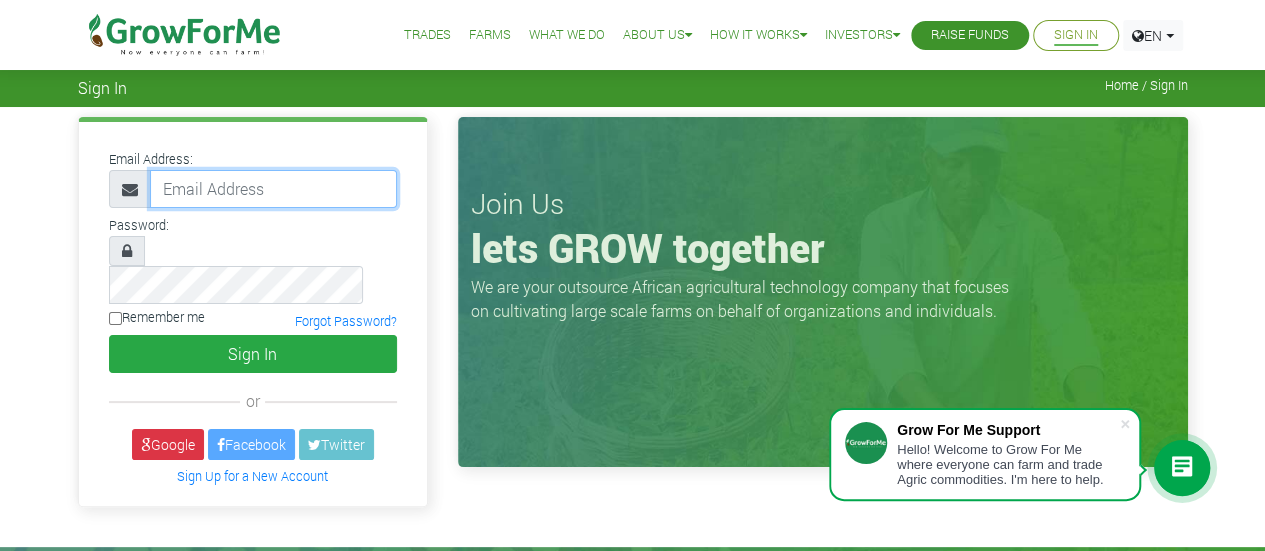 paste on "233242551065@growforme.com" 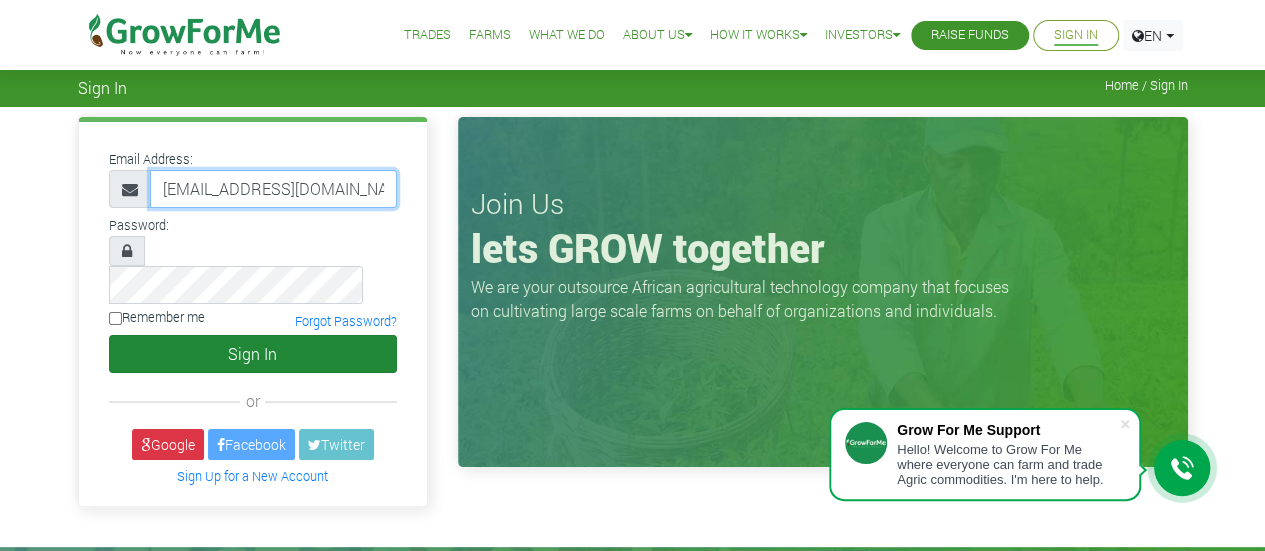 scroll, scrollTop: 0, scrollLeft: 10, axis: horizontal 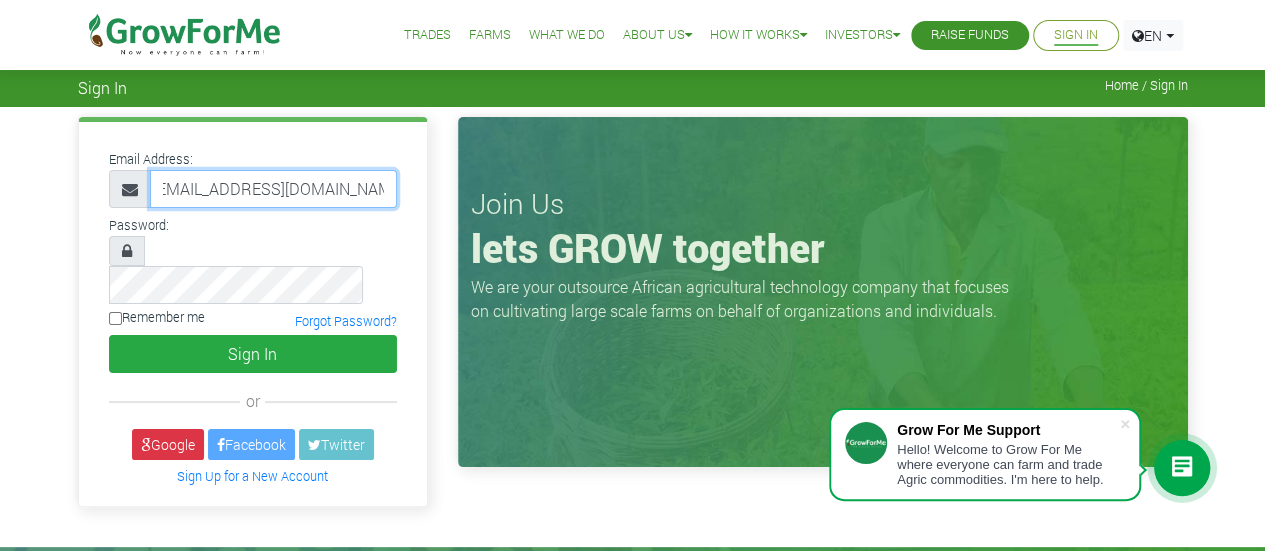 type on "233242551065@growforme.com" 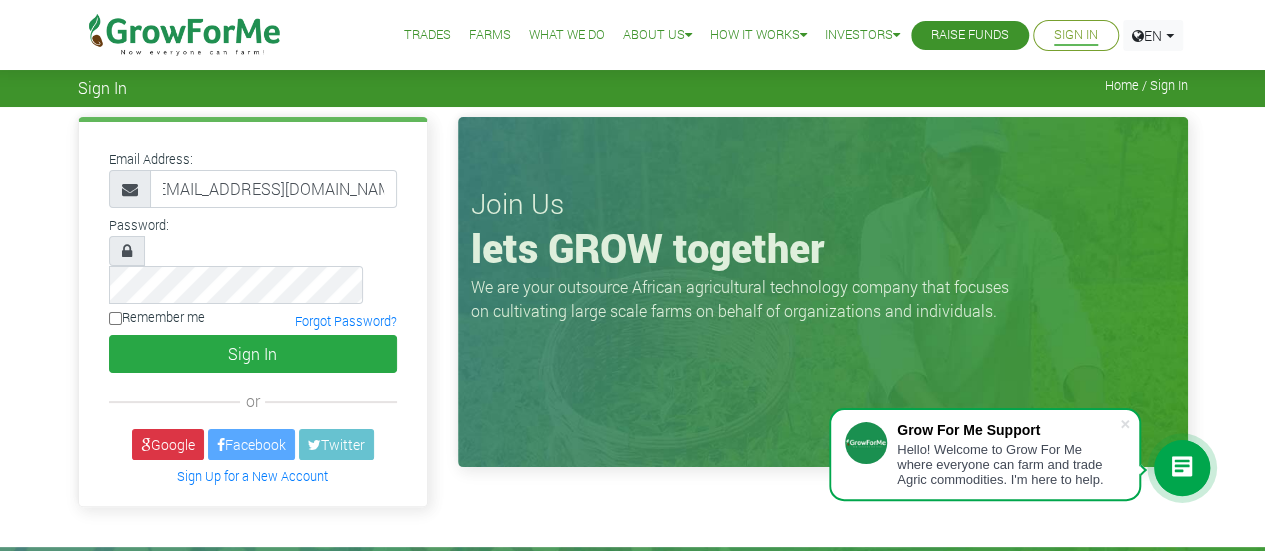 scroll, scrollTop: 0, scrollLeft: 0, axis: both 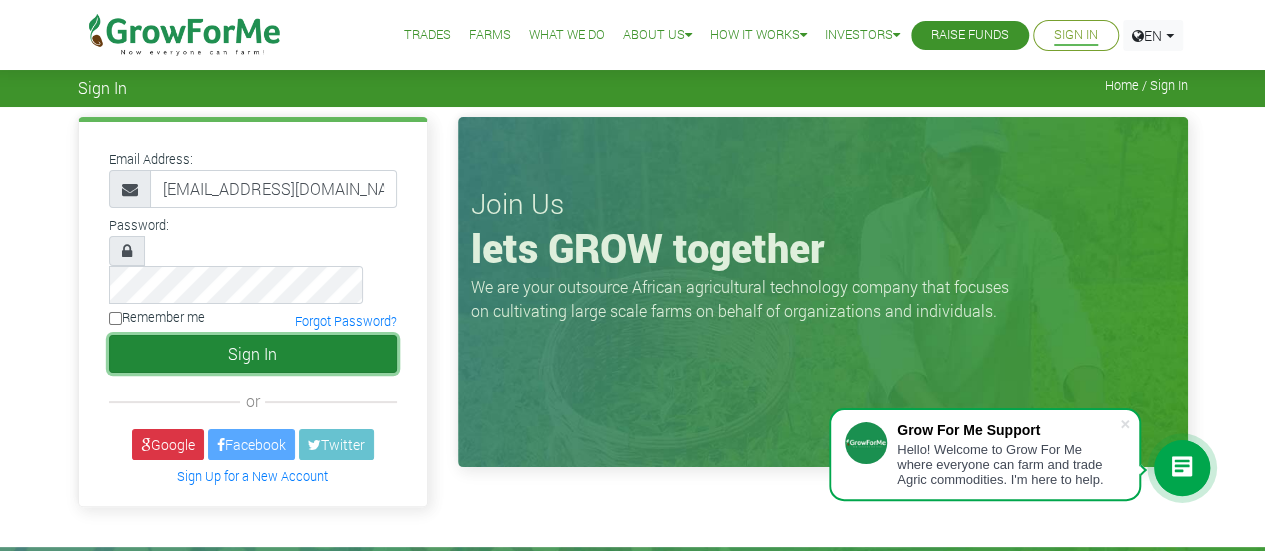 click on "Sign In" at bounding box center [253, 354] 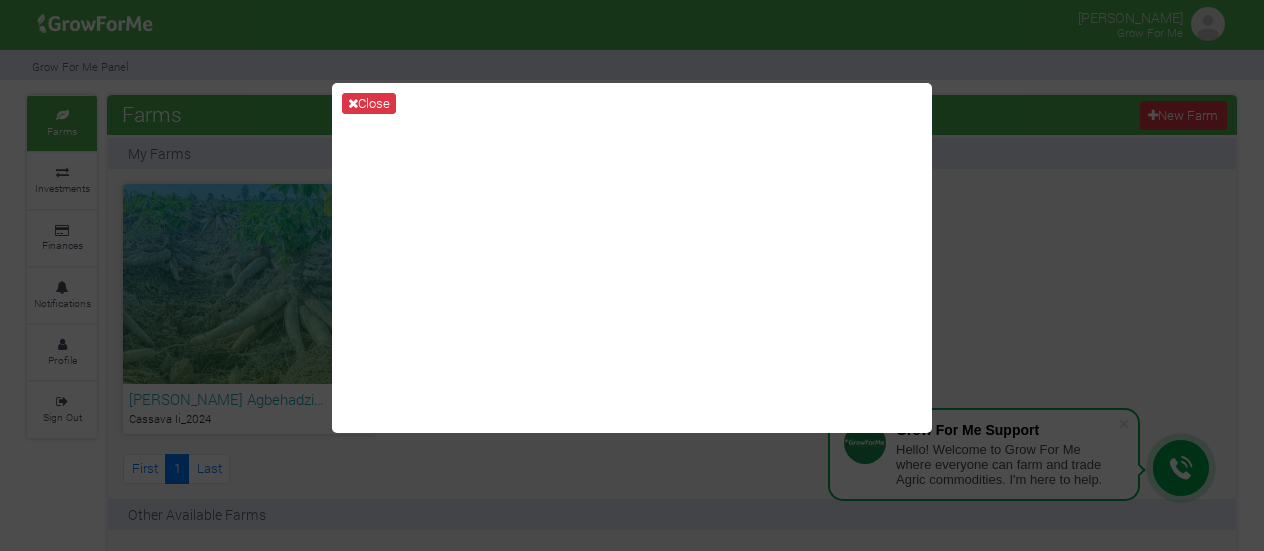 scroll, scrollTop: 0, scrollLeft: 0, axis: both 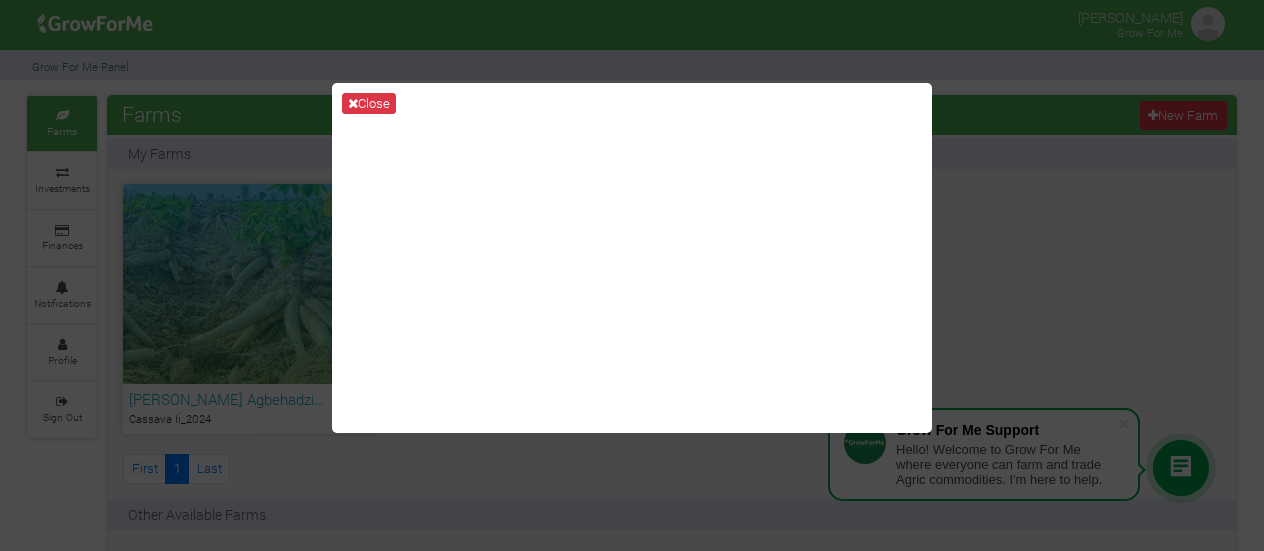 click on "Close" at bounding box center (632, 275) 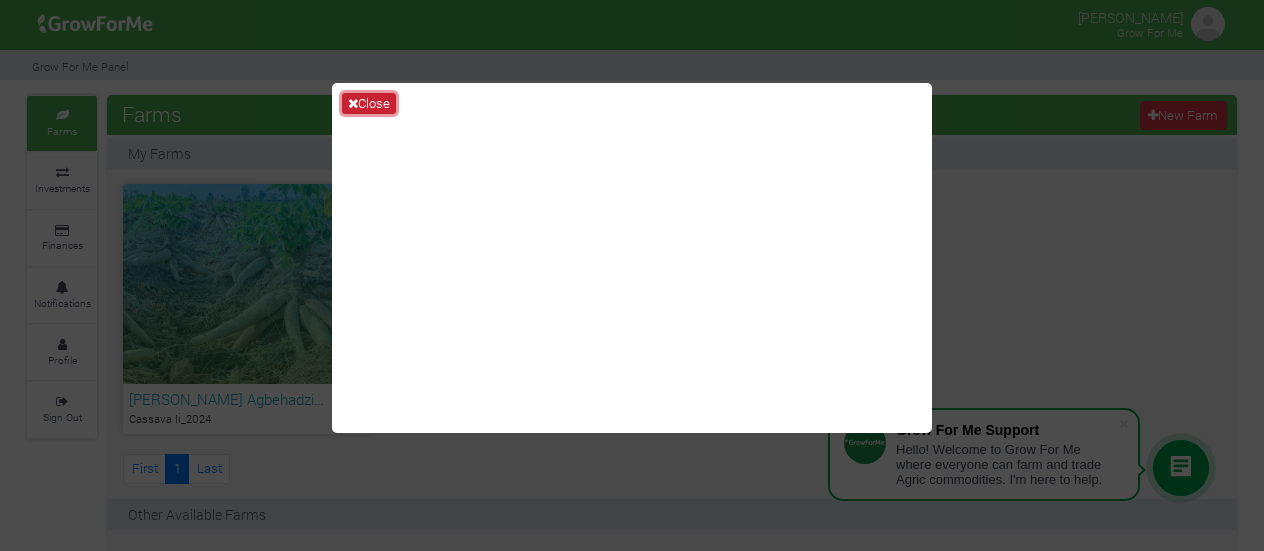 click on "Close" at bounding box center (369, 104) 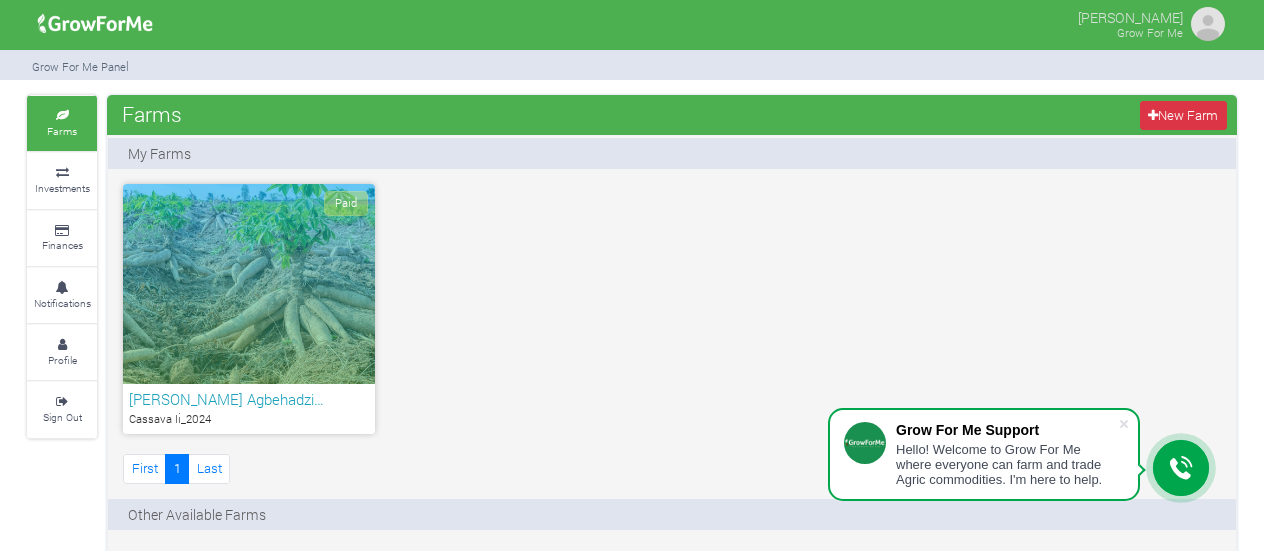 click on "Paid" at bounding box center [249, 284] 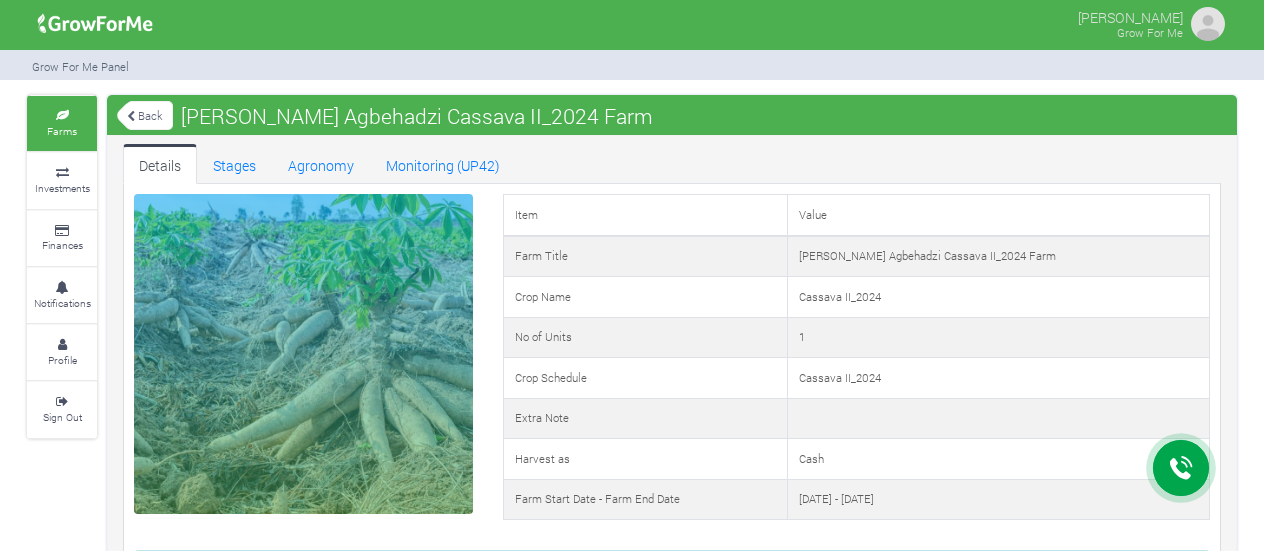 scroll, scrollTop: 0, scrollLeft: 0, axis: both 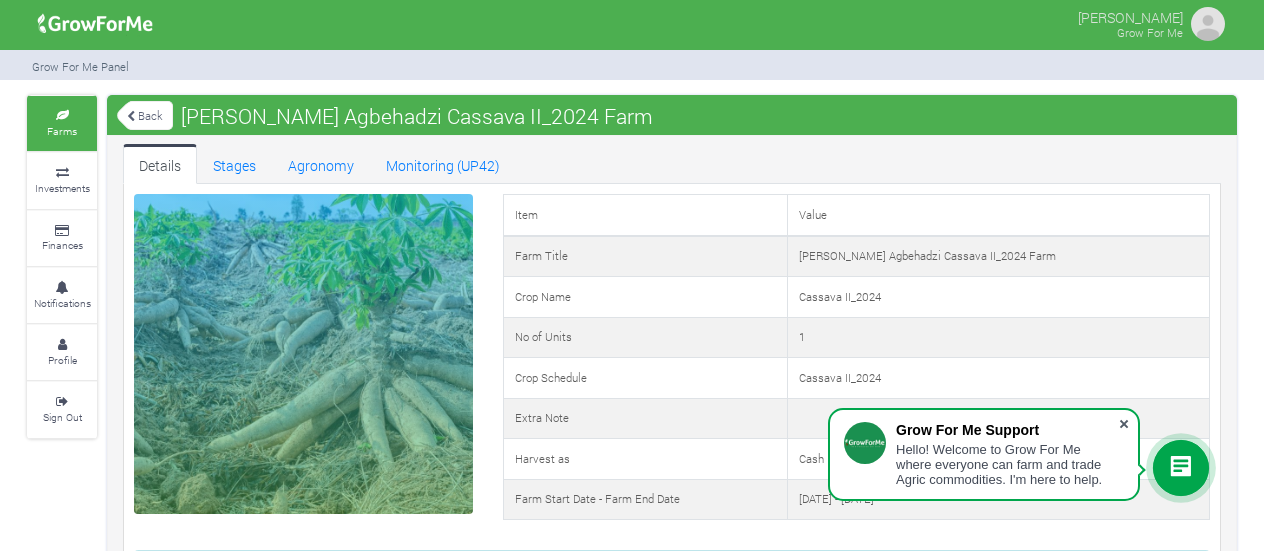 click at bounding box center [1124, 424] 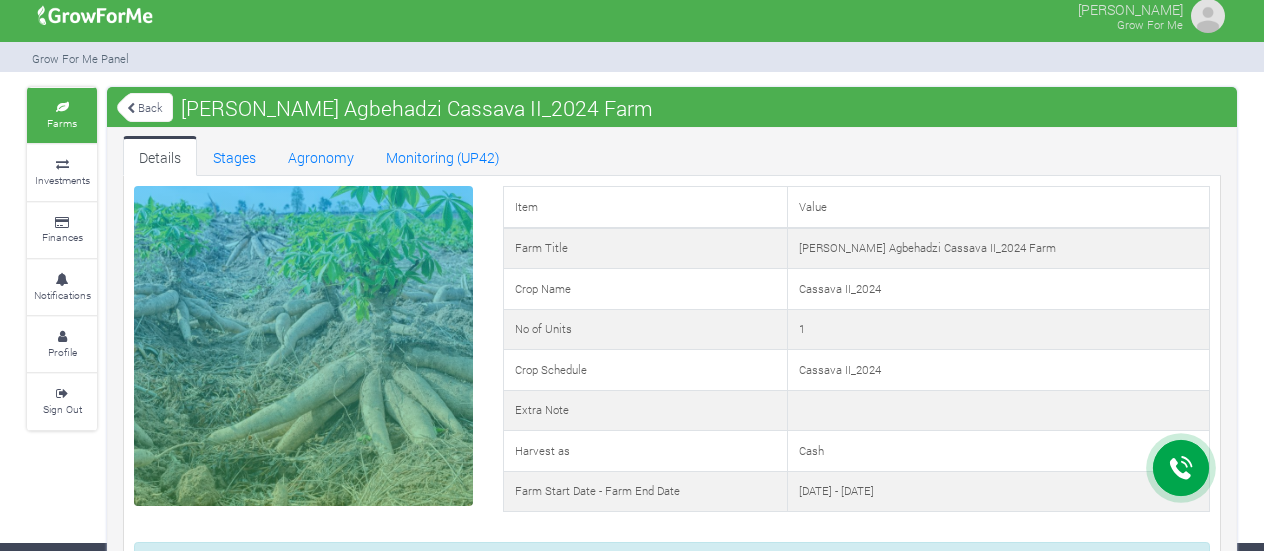scroll, scrollTop: 0, scrollLeft: 0, axis: both 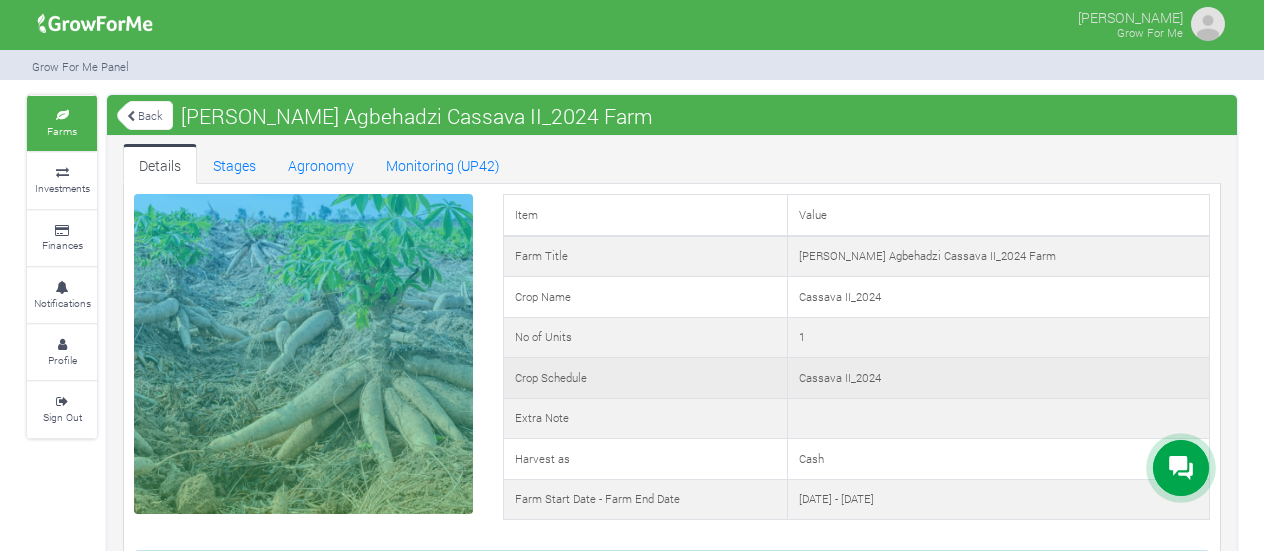 click on "Crop Schedule" at bounding box center (645, 378) 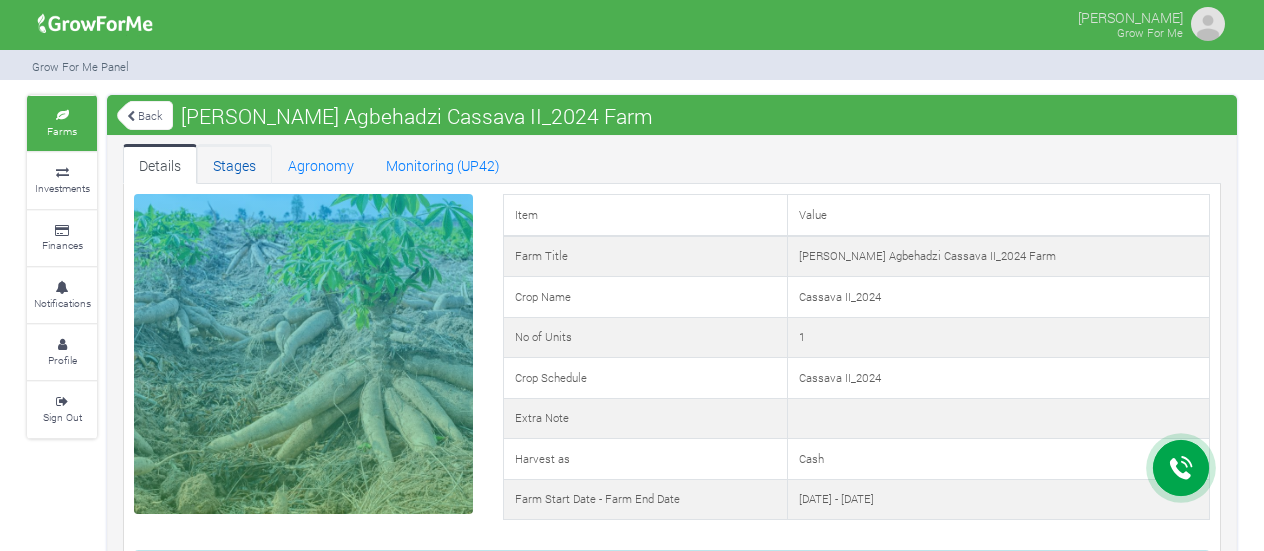 click on "Stages" at bounding box center (234, 164) 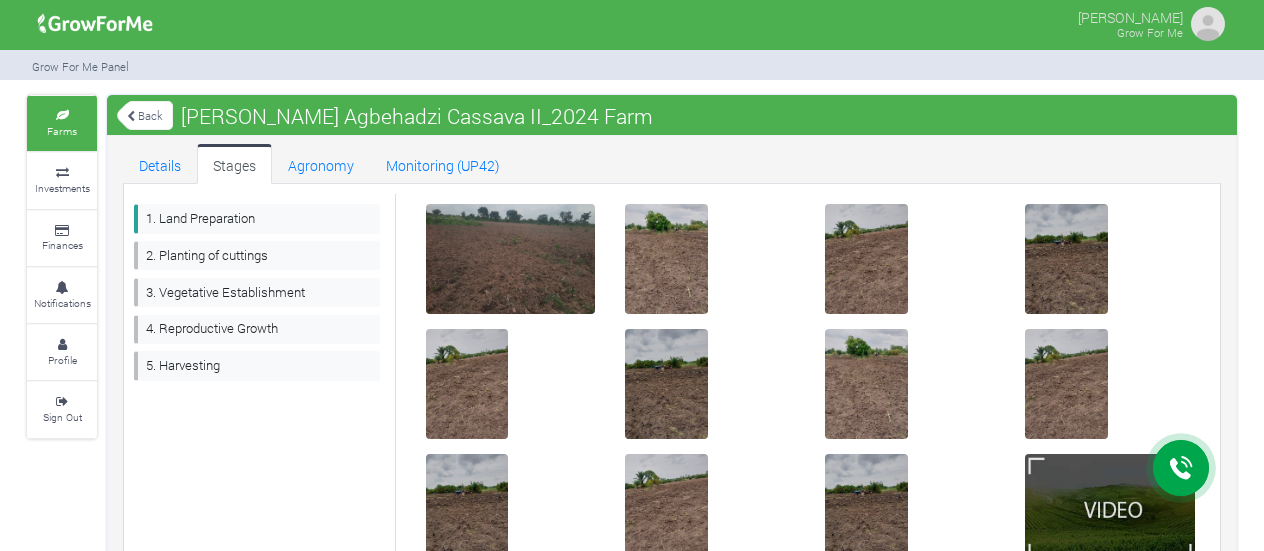 scroll, scrollTop: 0, scrollLeft: 0, axis: both 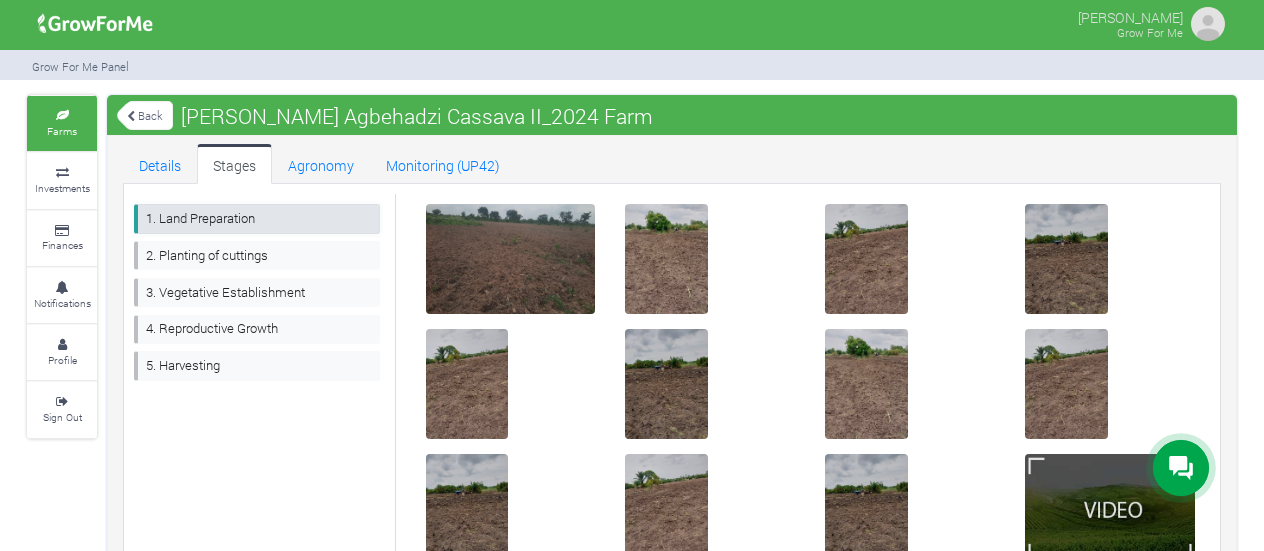 click on "1. Land Preparation" at bounding box center (257, 218) 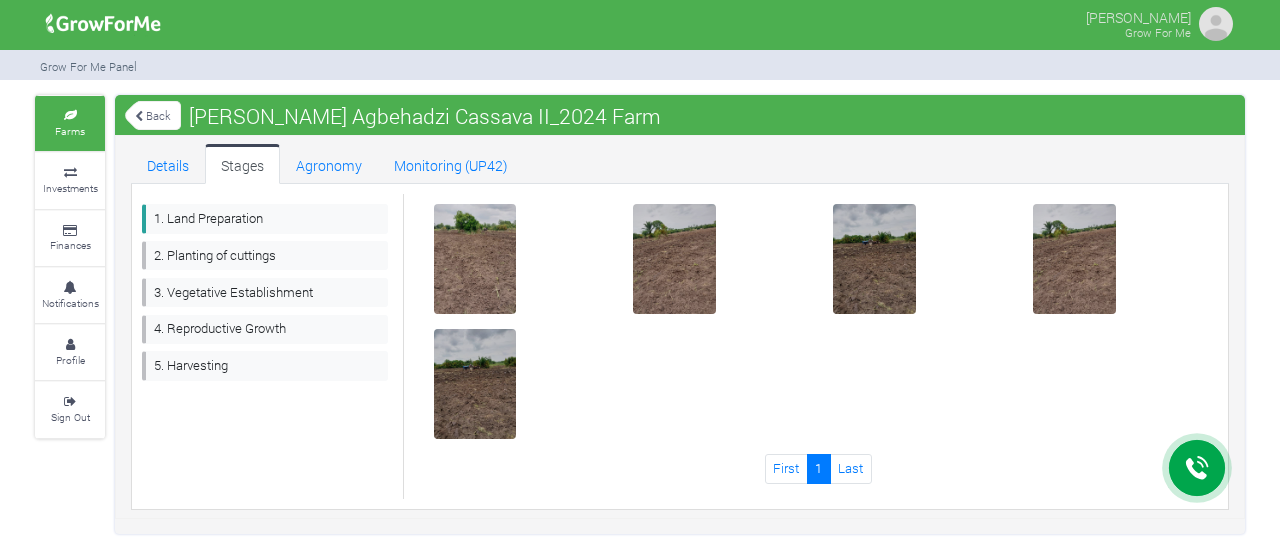 scroll, scrollTop: 0, scrollLeft: 0, axis: both 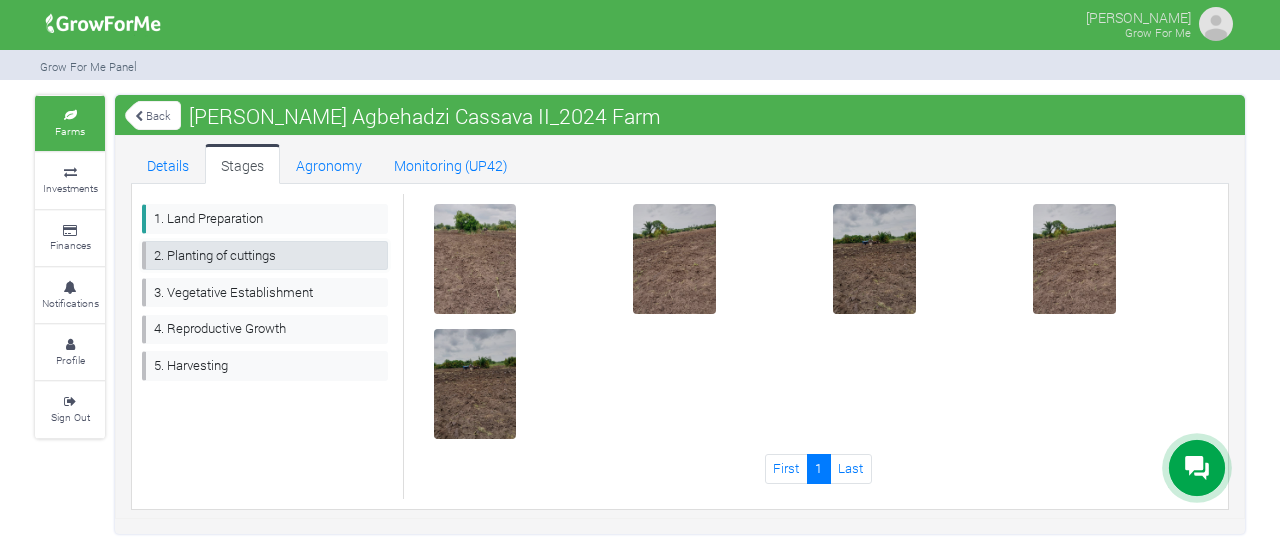 click on "2. Planting of cuttings" at bounding box center [265, 255] 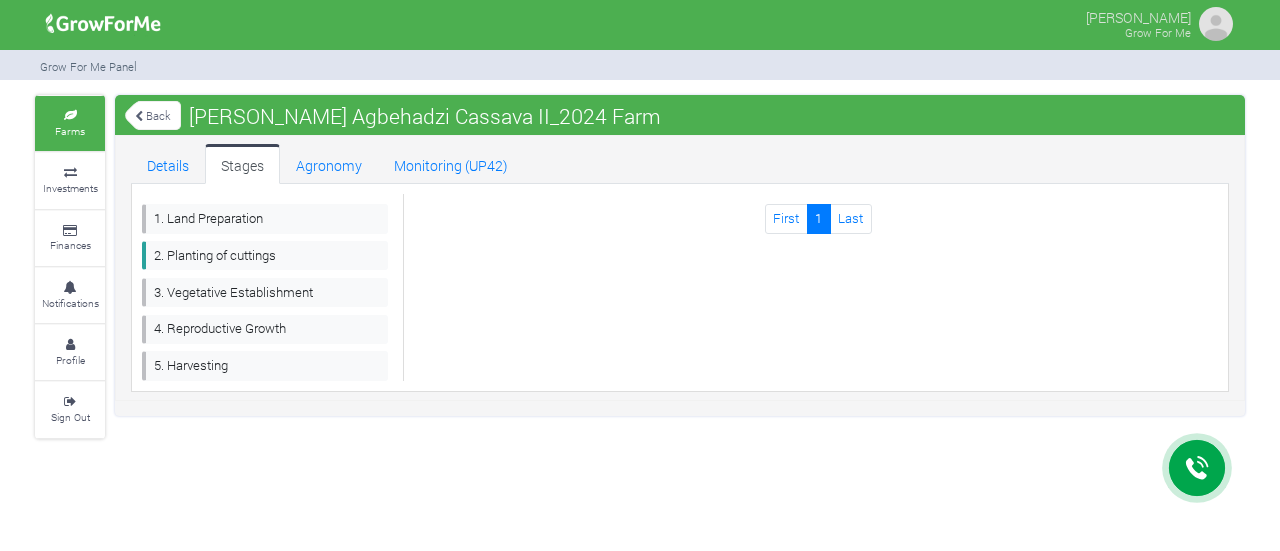 scroll, scrollTop: 0, scrollLeft: 0, axis: both 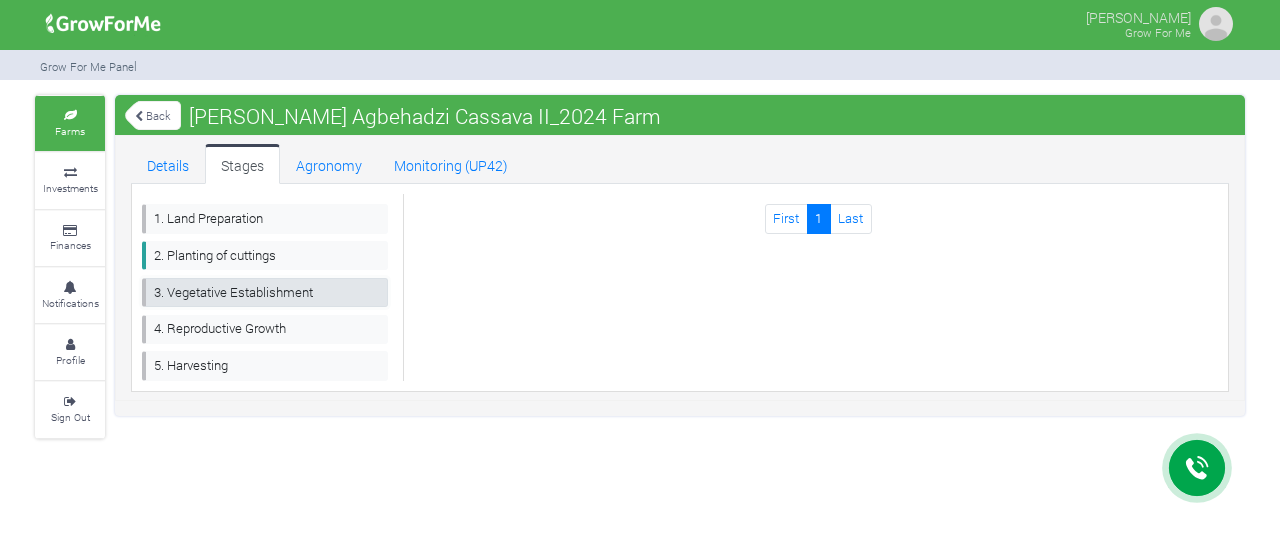 click on "3. Vegetative Establishment" at bounding box center [265, 292] 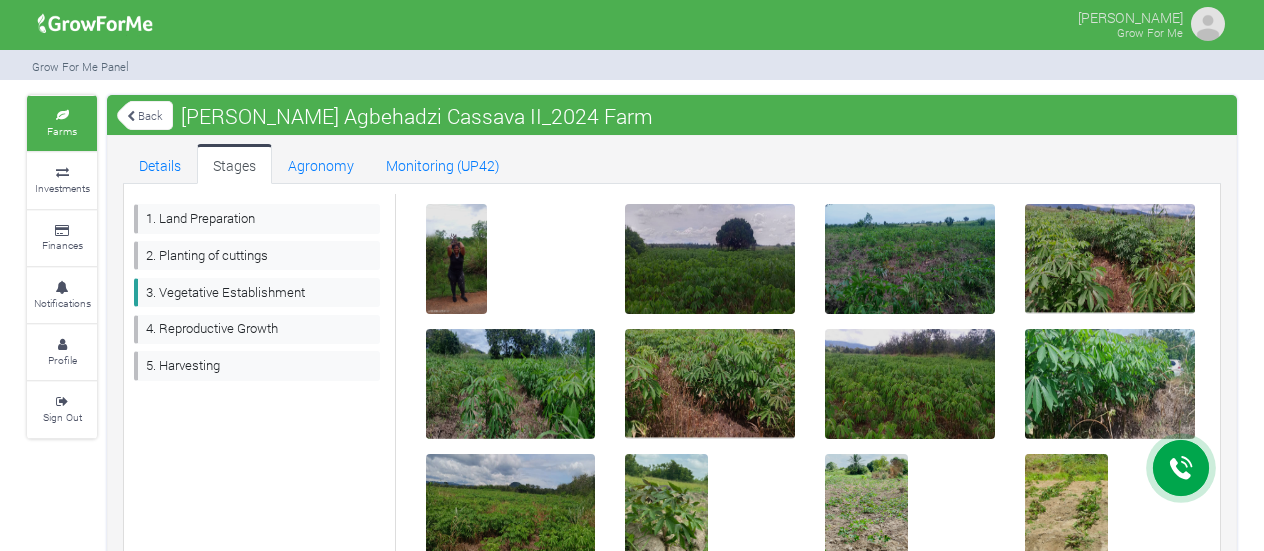 click on "4. Reproductive Growth" at bounding box center [257, 329] 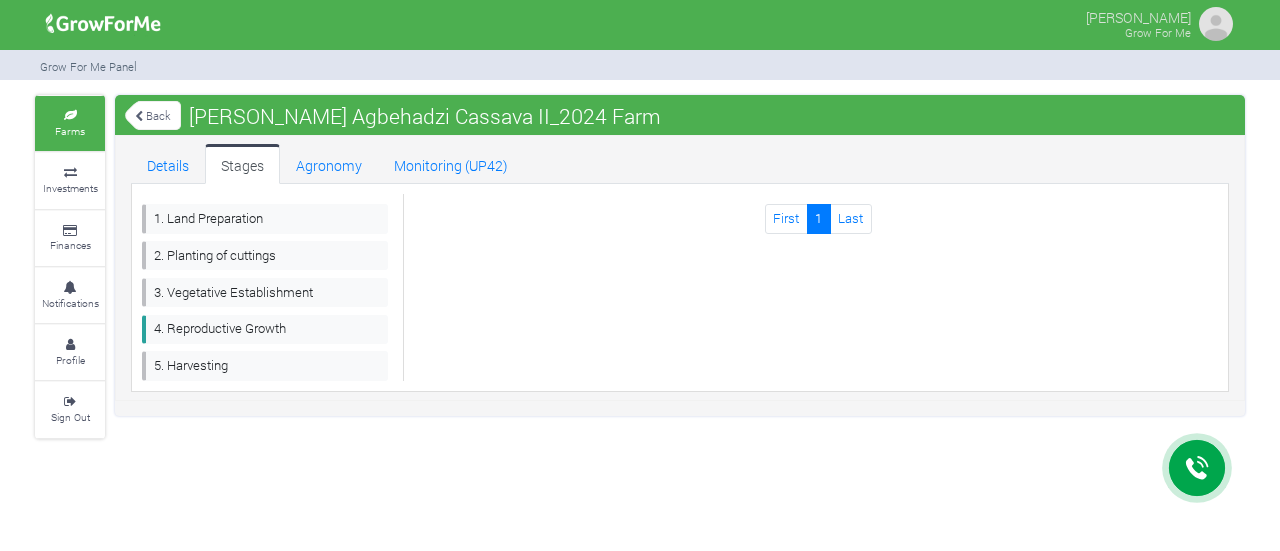 scroll, scrollTop: 0, scrollLeft: 0, axis: both 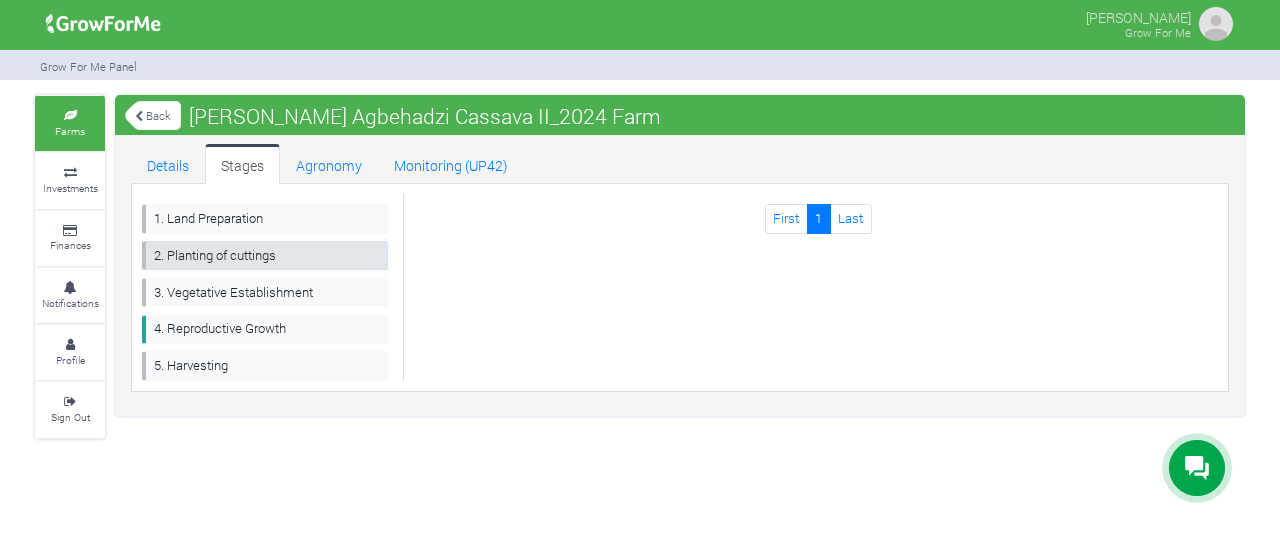 click on "2. Planting of cuttings" at bounding box center (265, 255) 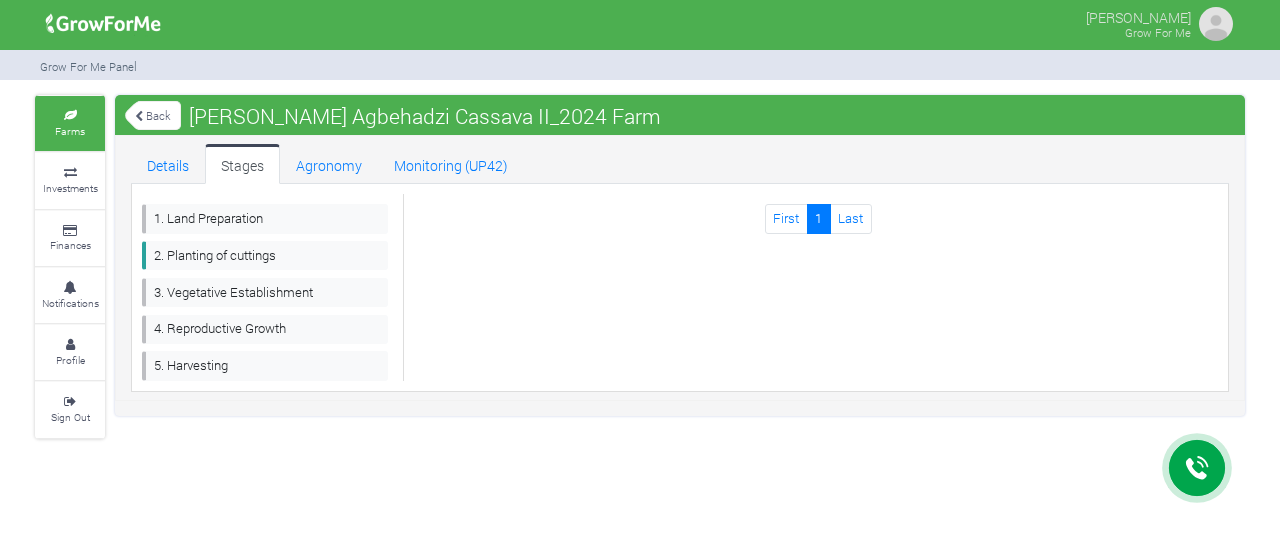 scroll, scrollTop: 0, scrollLeft: 0, axis: both 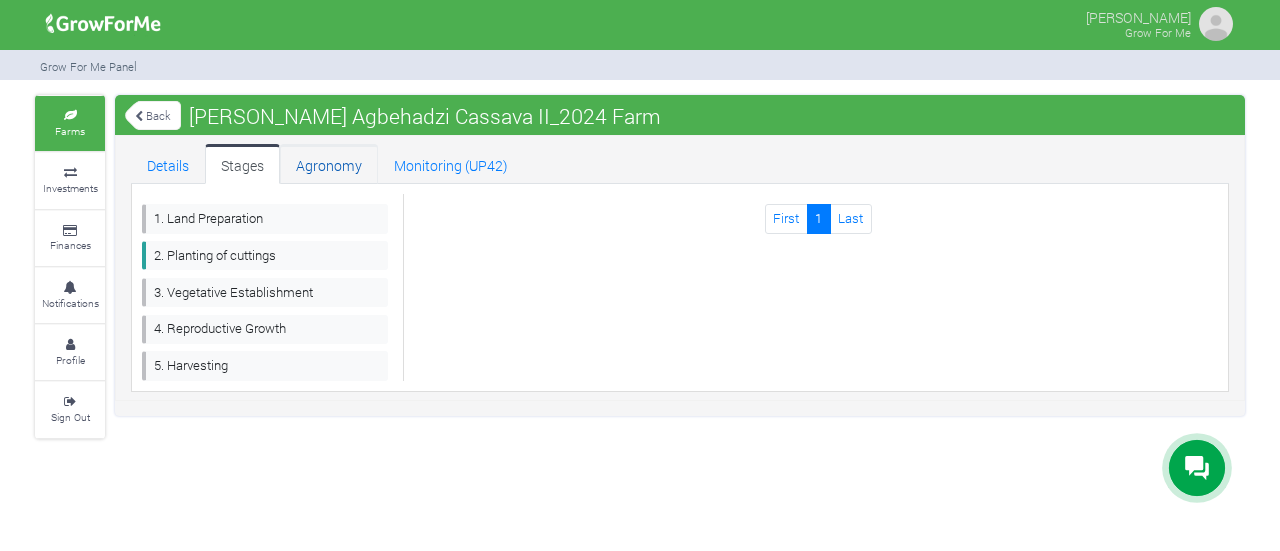 click on "Agronomy" at bounding box center [329, 164] 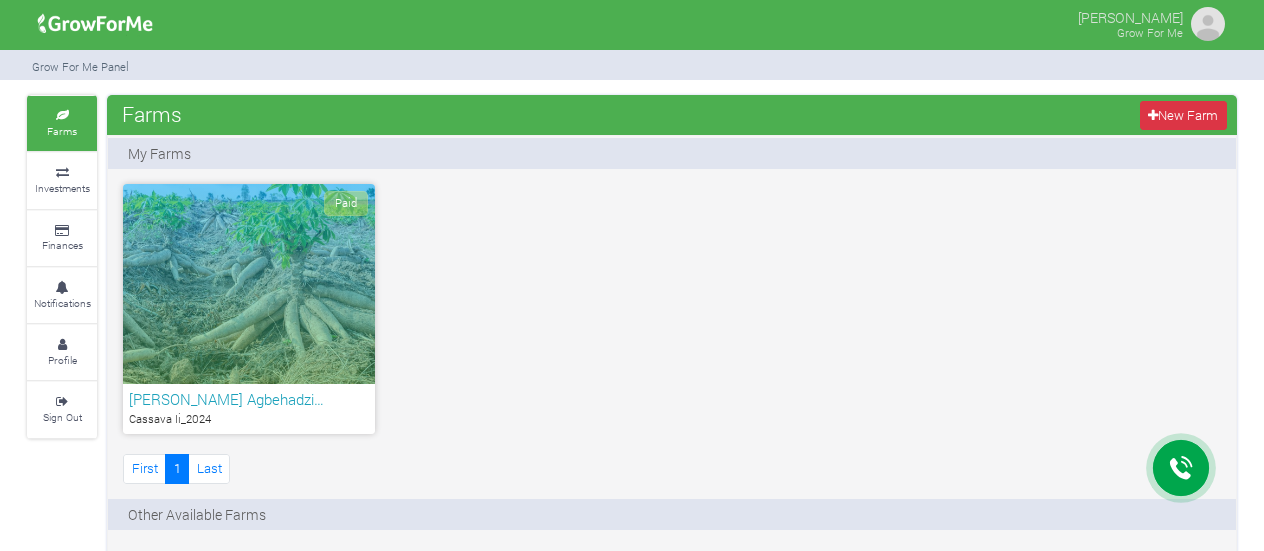 scroll, scrollTop: 0, scrollLeft: 0, axis: both 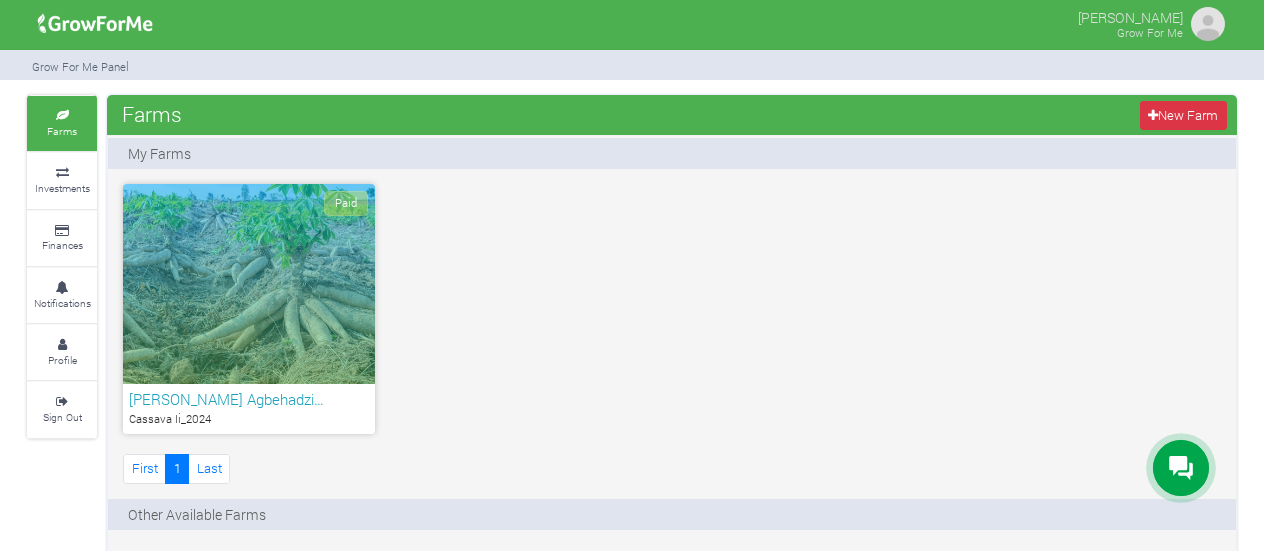click on "Paid
[PERSON_NAME]…
Cassava Ii_2024
First  1  Last" at bounding box center (672, 336) 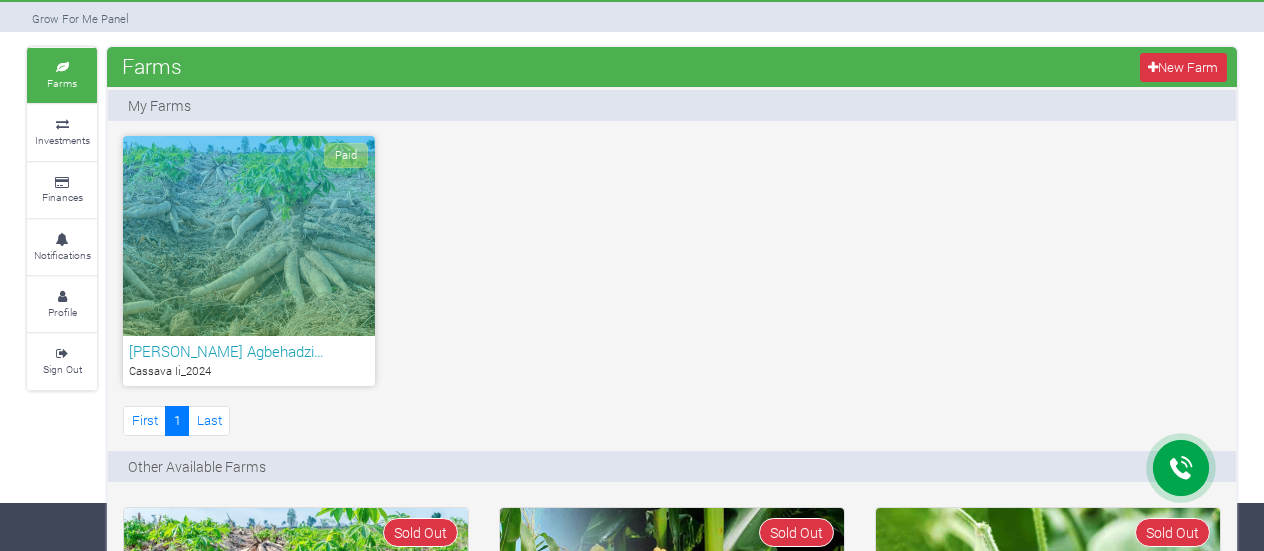 scroll, scrollTop: 42, scrollLeft: 0, axis: vertical 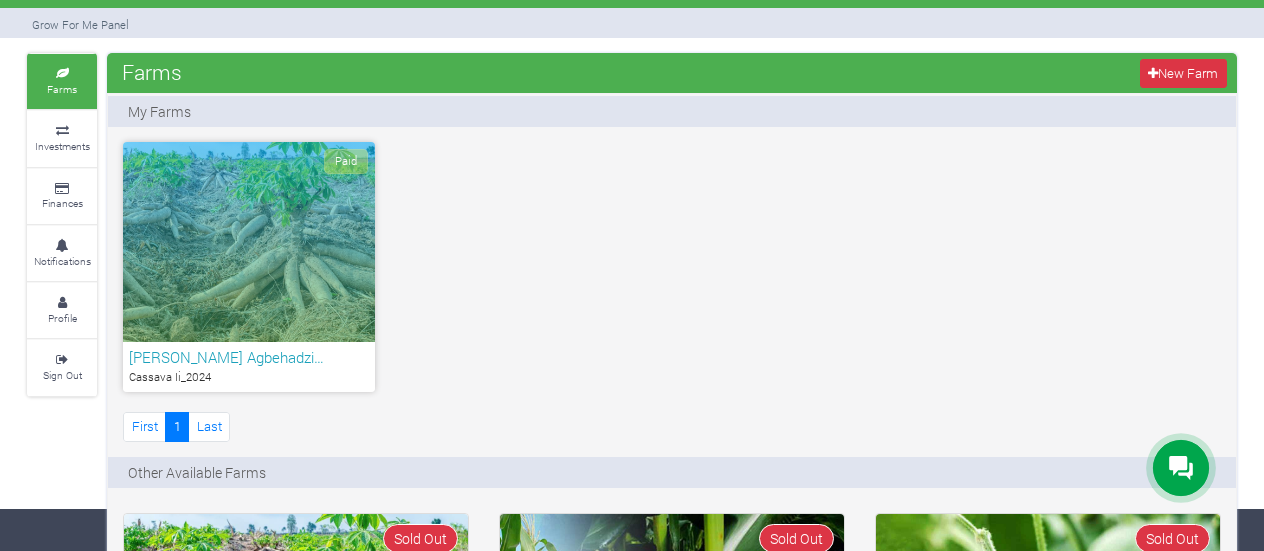 click on "Paid" at bounding box center (249, 242) 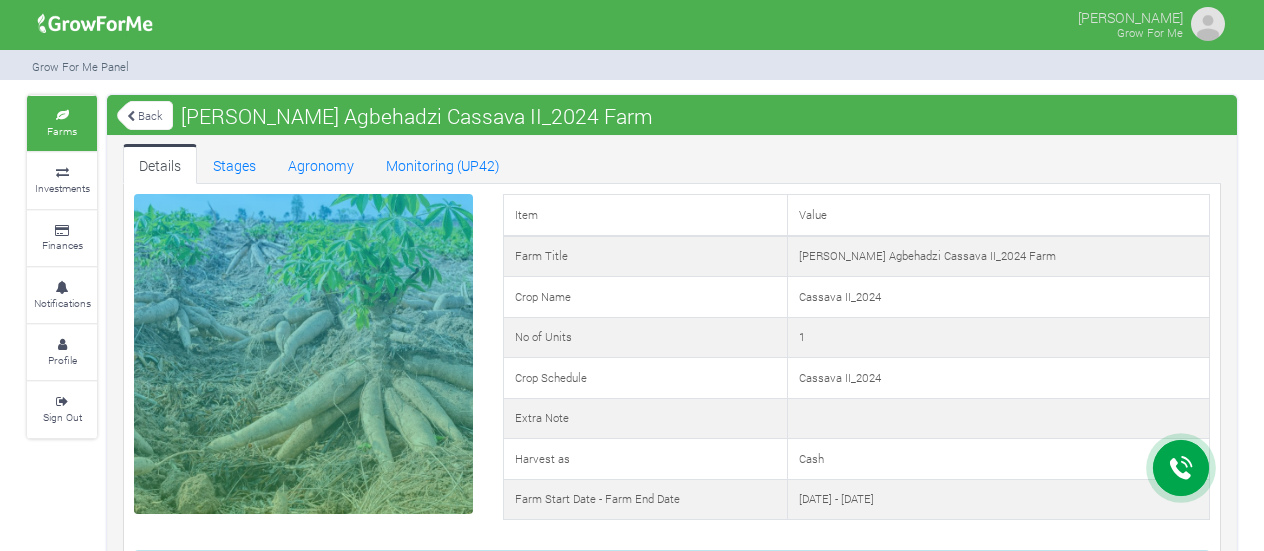 scroll, scrollTop: 0, scrollLeft: 0, axis: both 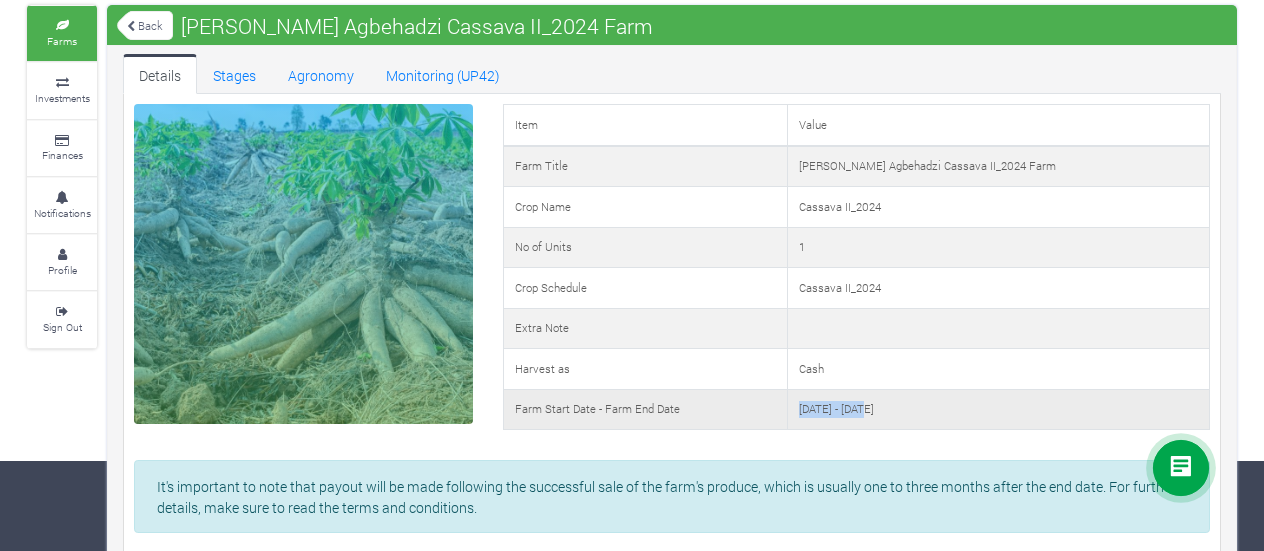 drag, startPoint x: 806, startPoint y: 406, endPoint x: 879, endPoint y: 407, distance: 73.00685 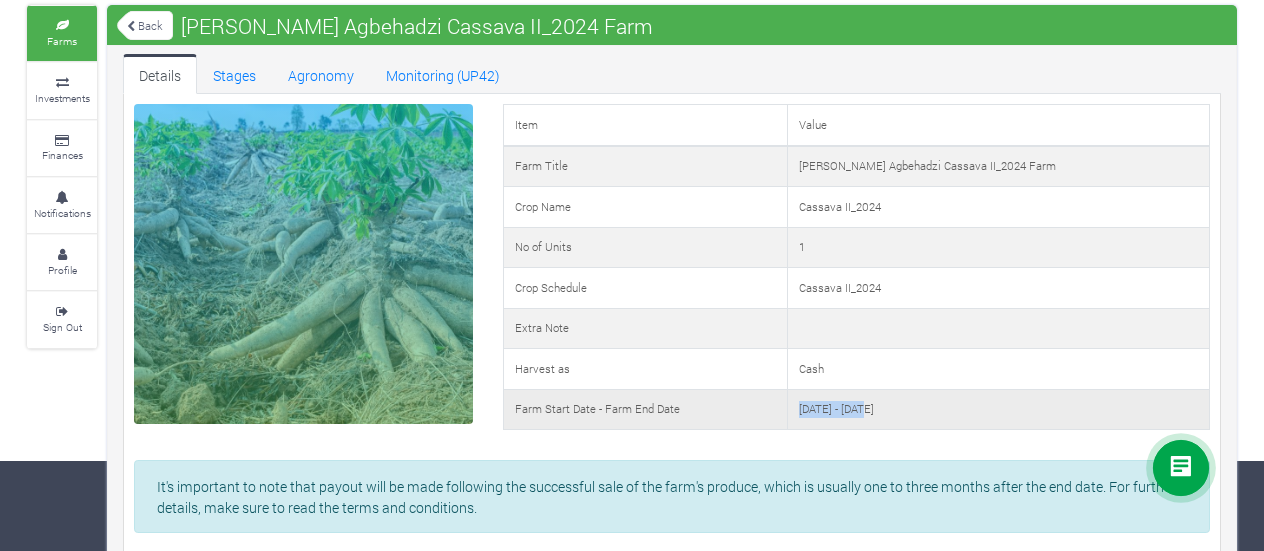 click on "15th May 2024 - 20th May 2025" at bounding box center (998, 409) 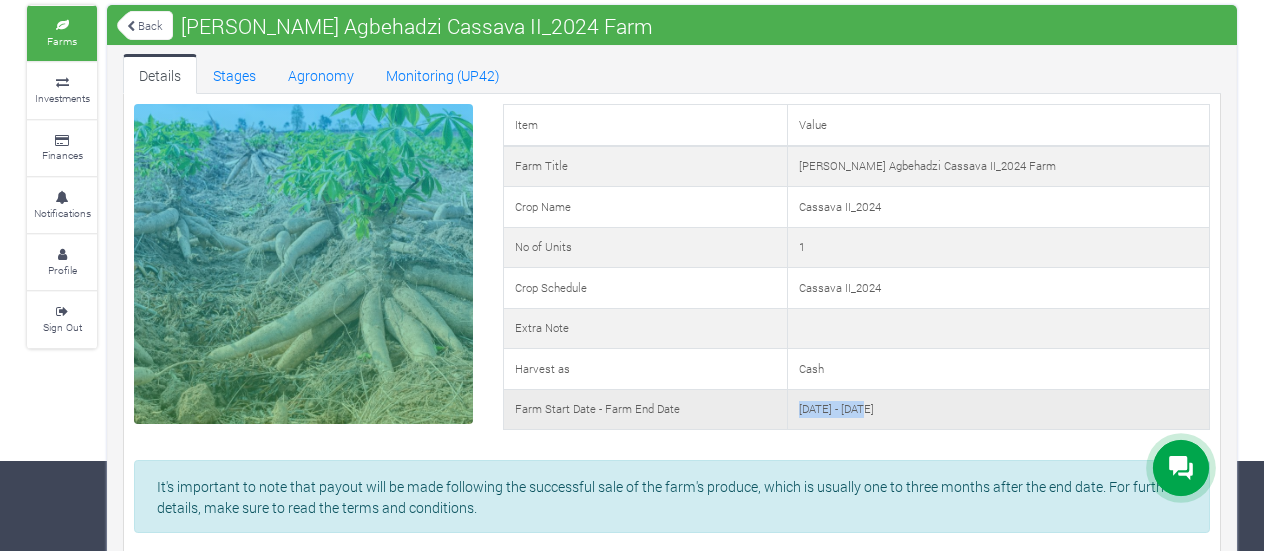 drag, startPoint x: 887, startPoint y: 408, endPoint x: 968, endPoint y: 411, distance: 81.055534 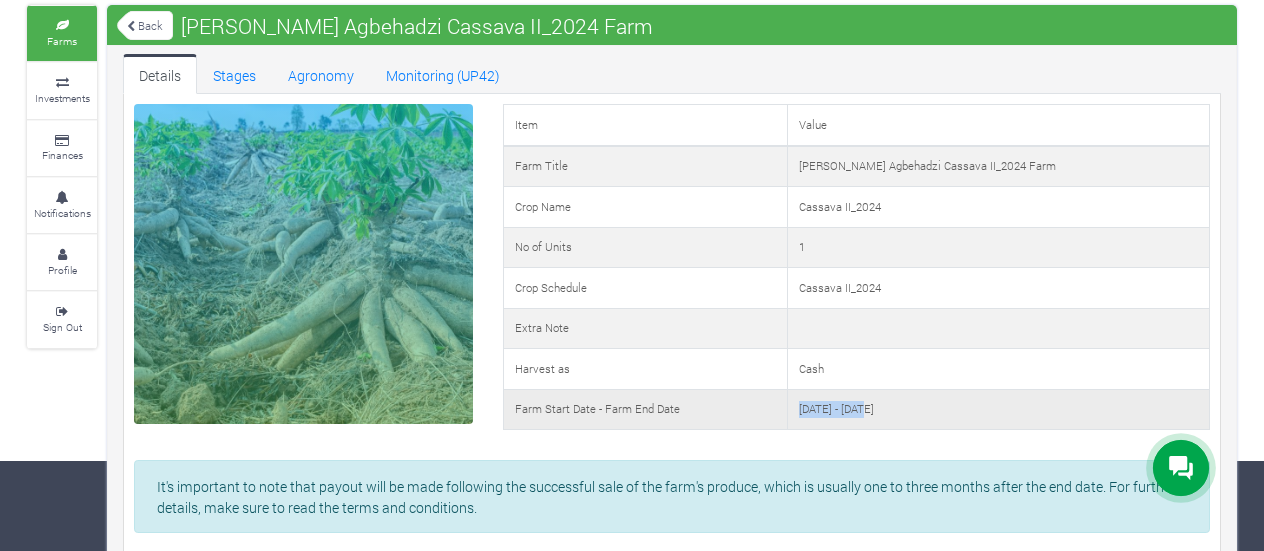 click on "[DATE] - [DATE]" at bounding box center [998, 409] 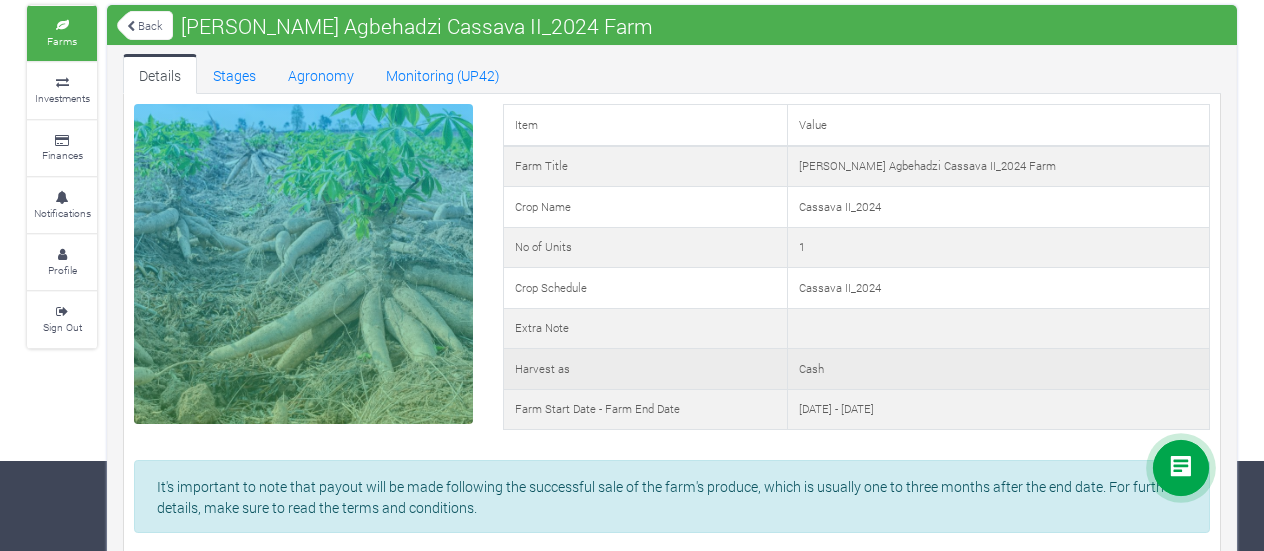 click on "Cash" at bounding box center [998, 369] 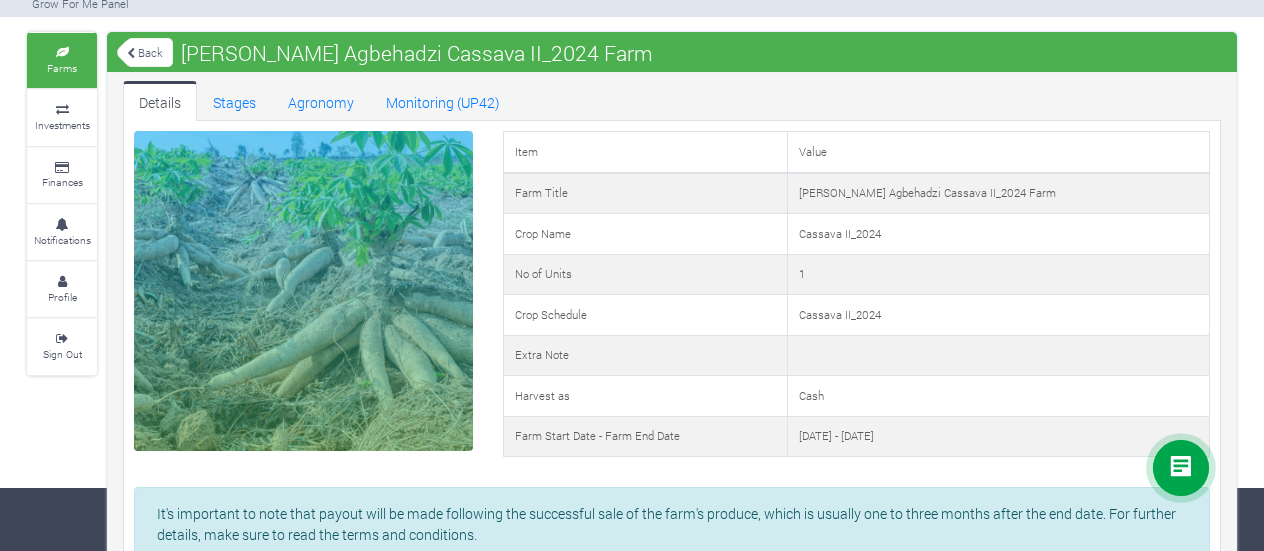 scroll, scrollTop: 0, scrollLeft: 0, axis: both 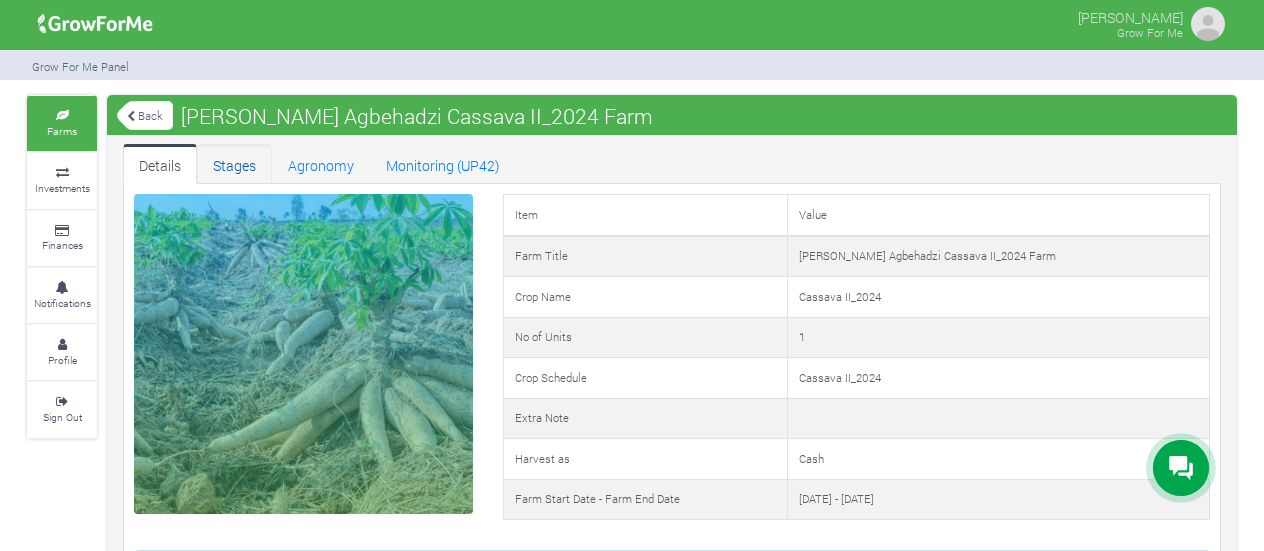 click on "Stages" at bounding box center (234, 164) 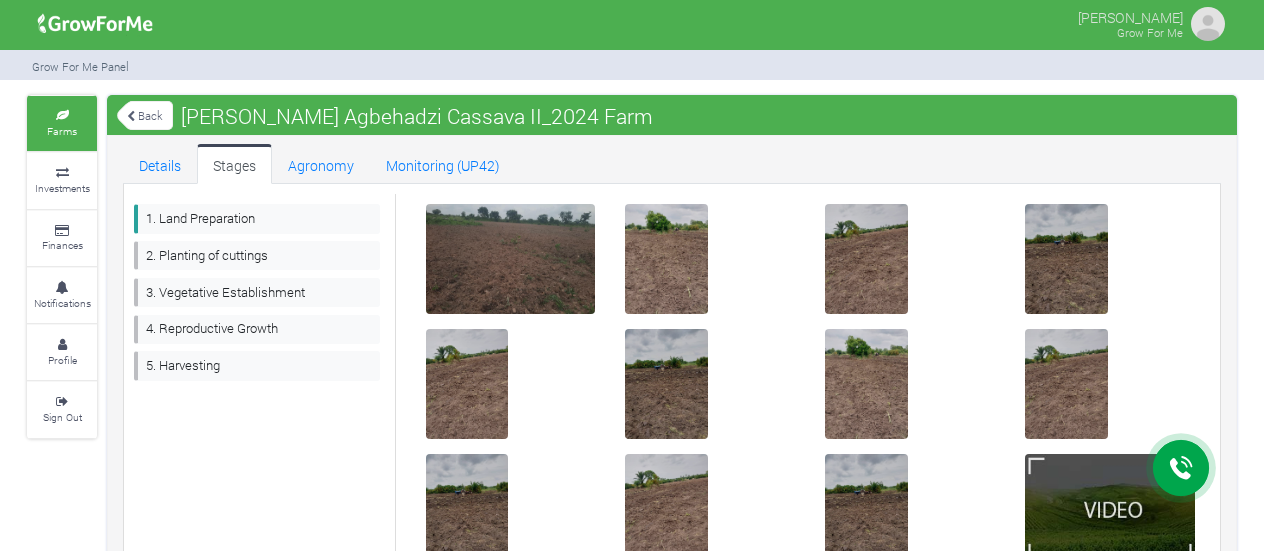 scroll, scrollTop: 0, scrollLeft: 0, axis: both 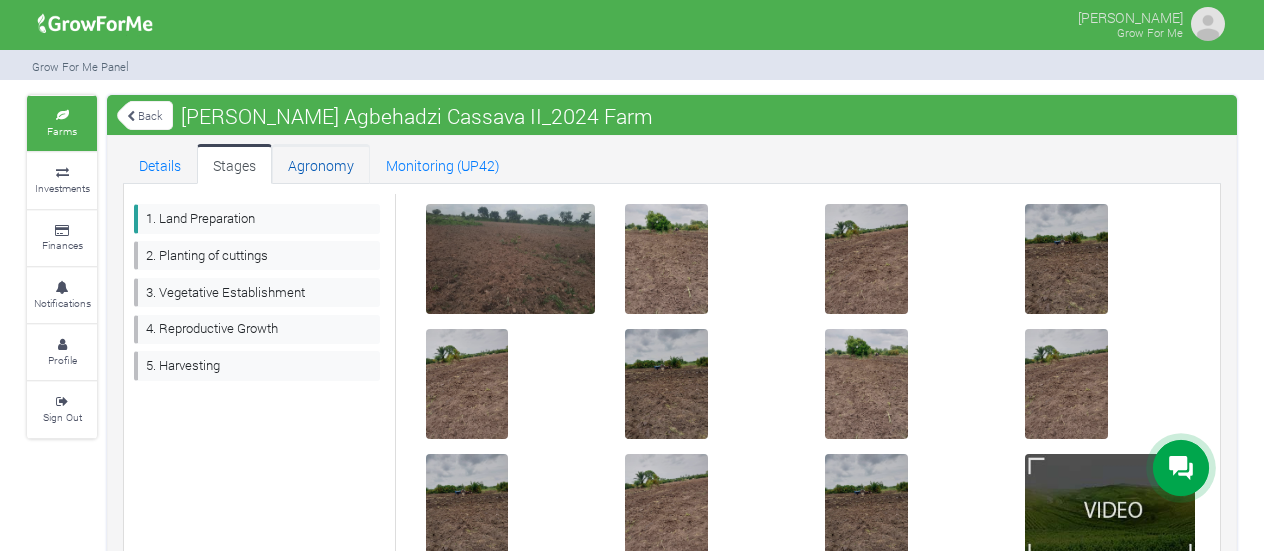 click on "Agronomy" at bounding box center (321, 164) 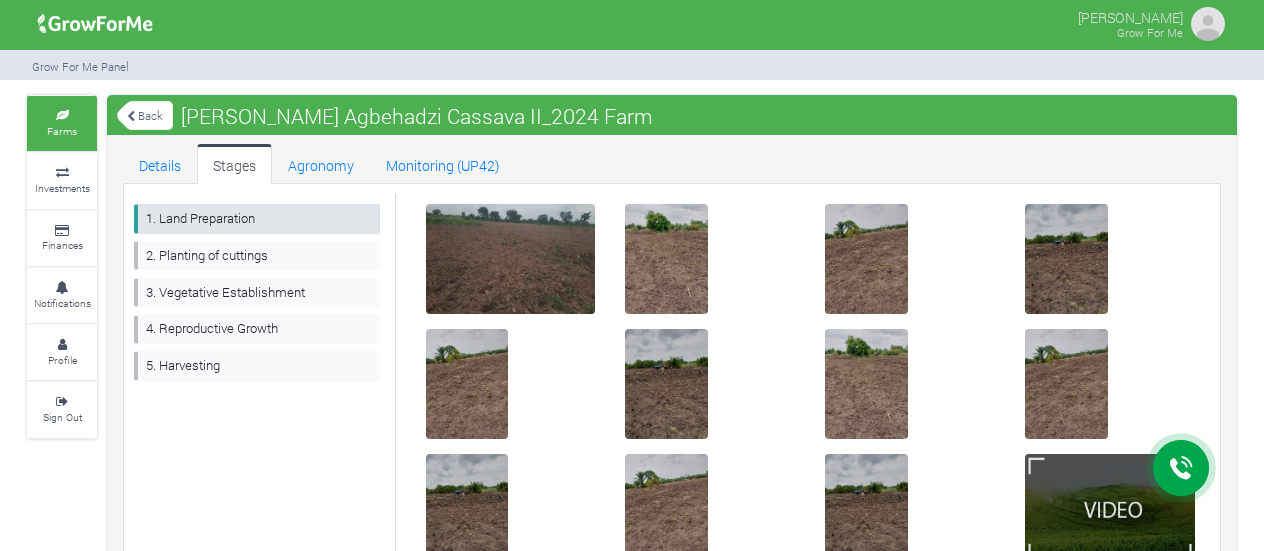 scroll, scrollTop: 0, scrollLeft: 0, axis: both 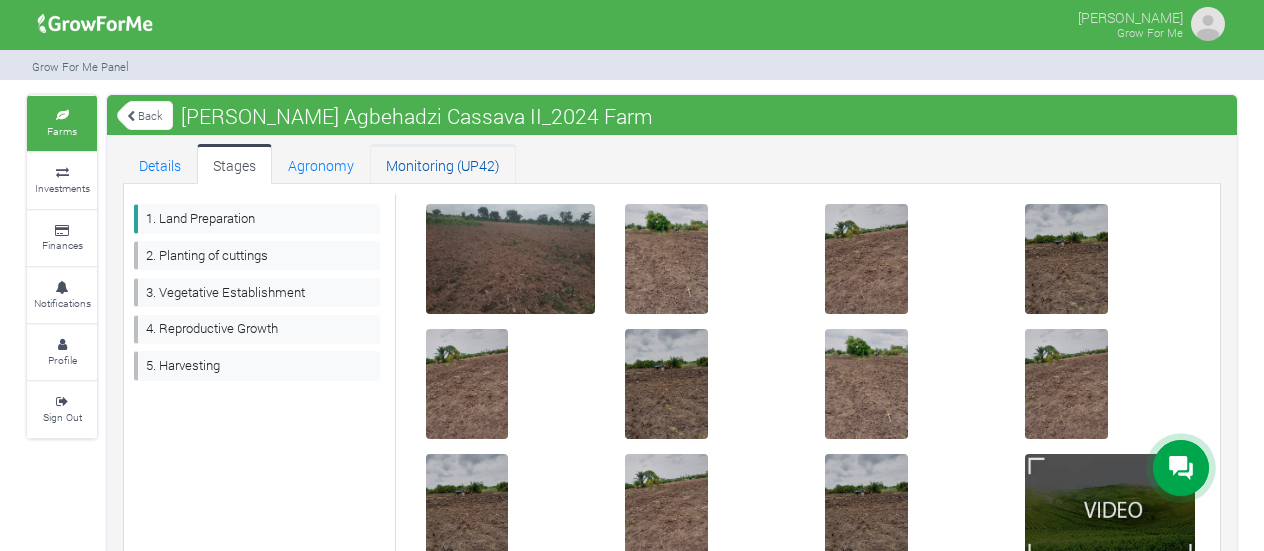 click on "Monitoring (UP42)" at bounding box center [443, 164] 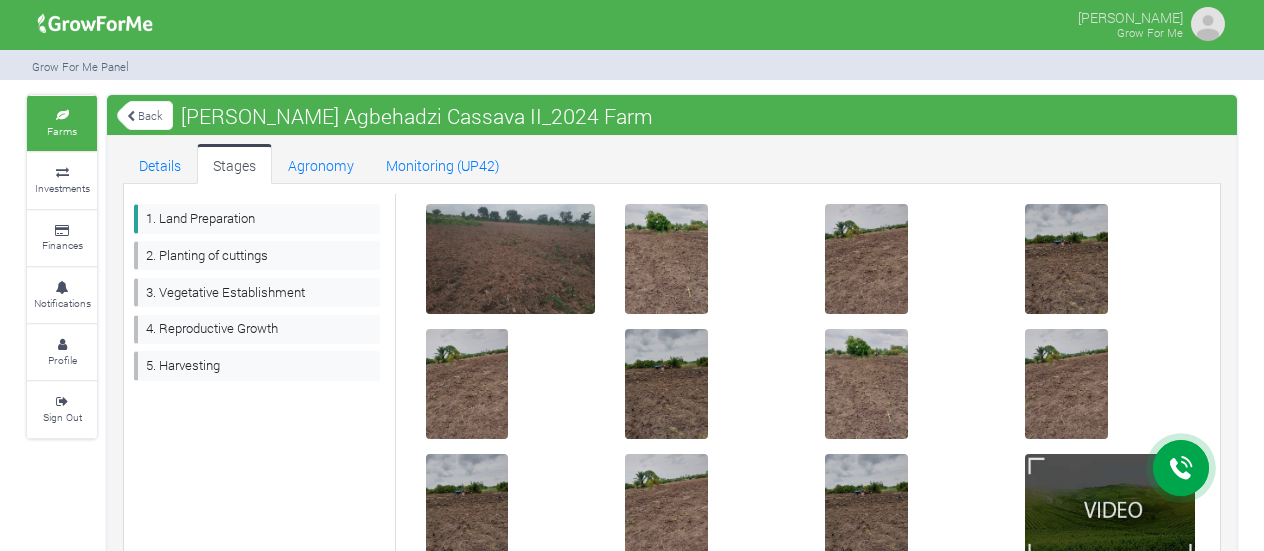 scroll, scrollTop: 0, scrollLeft: 0, axis: both 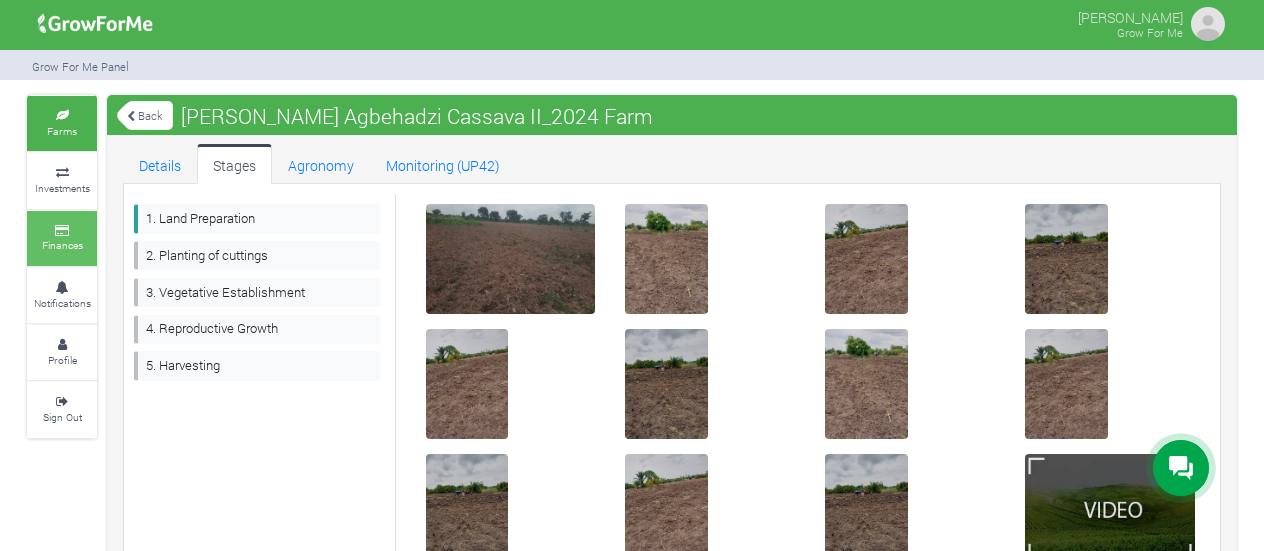 click on "Finances" at bounding box center [62, 245] 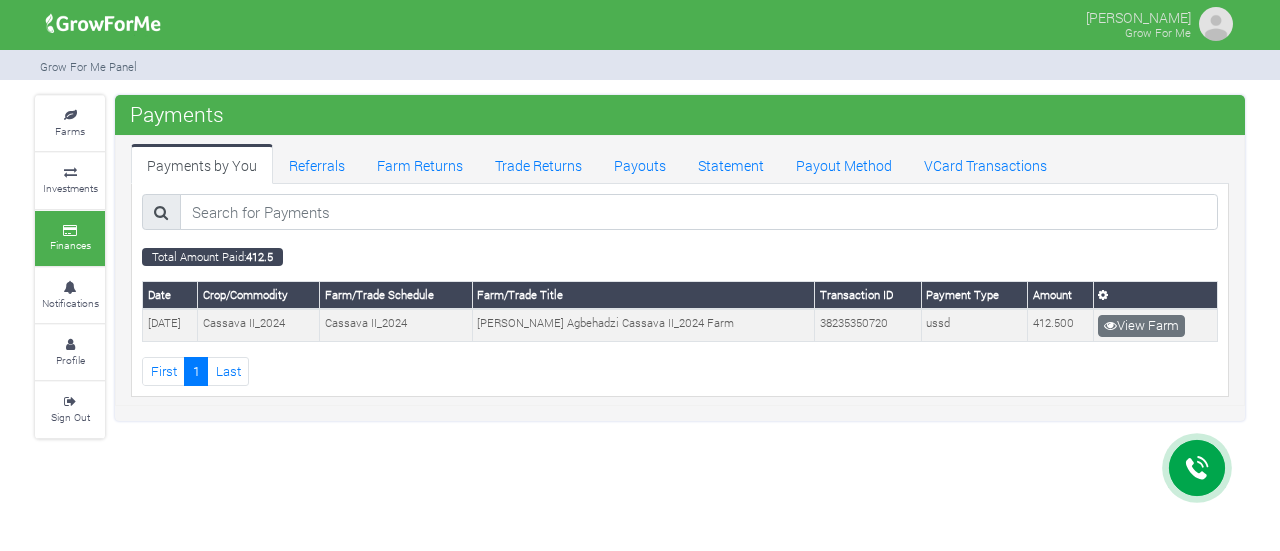 scroll, scrollTop: 0, scrollLeft: 0, axis: both 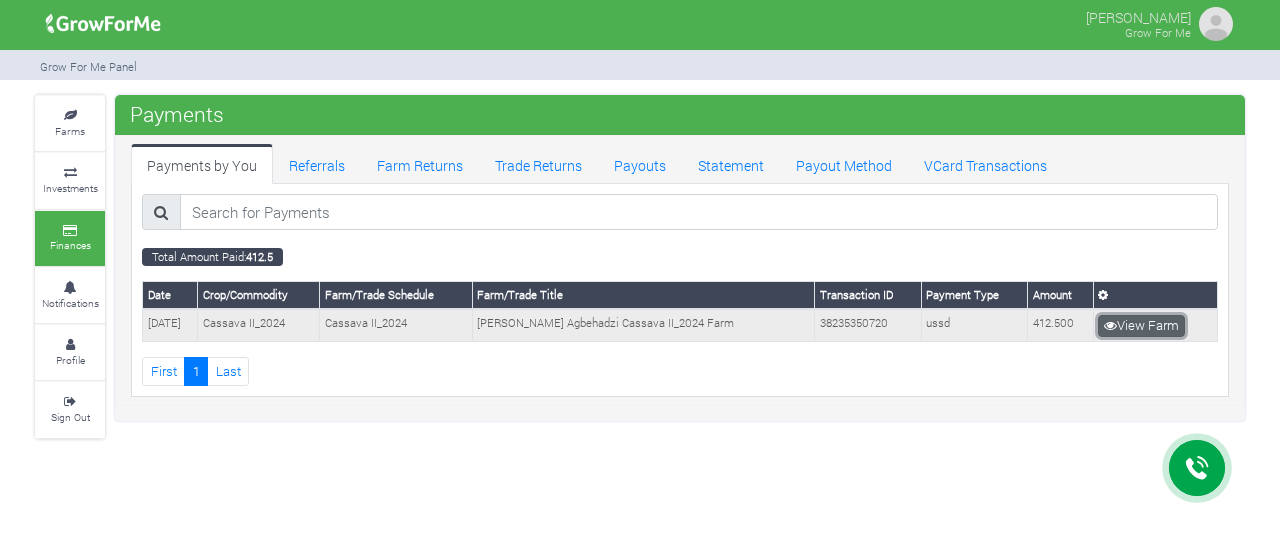 click on "View Farm" at bounding box center [1141, 326] 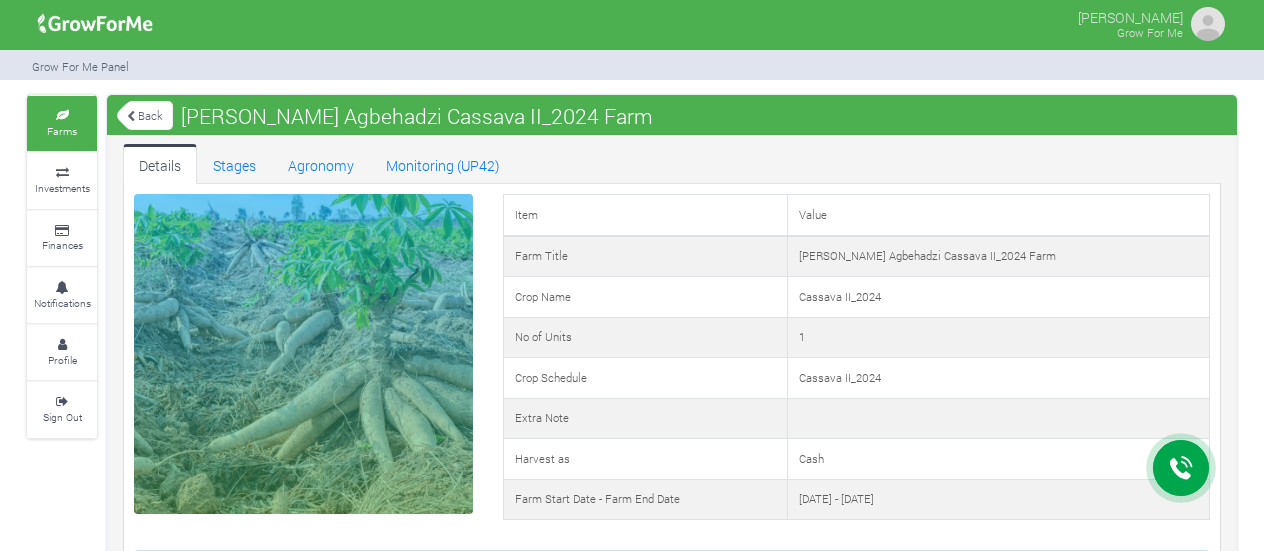 scroll, scrollTop: 0, scrollLeft: 0, axis: both 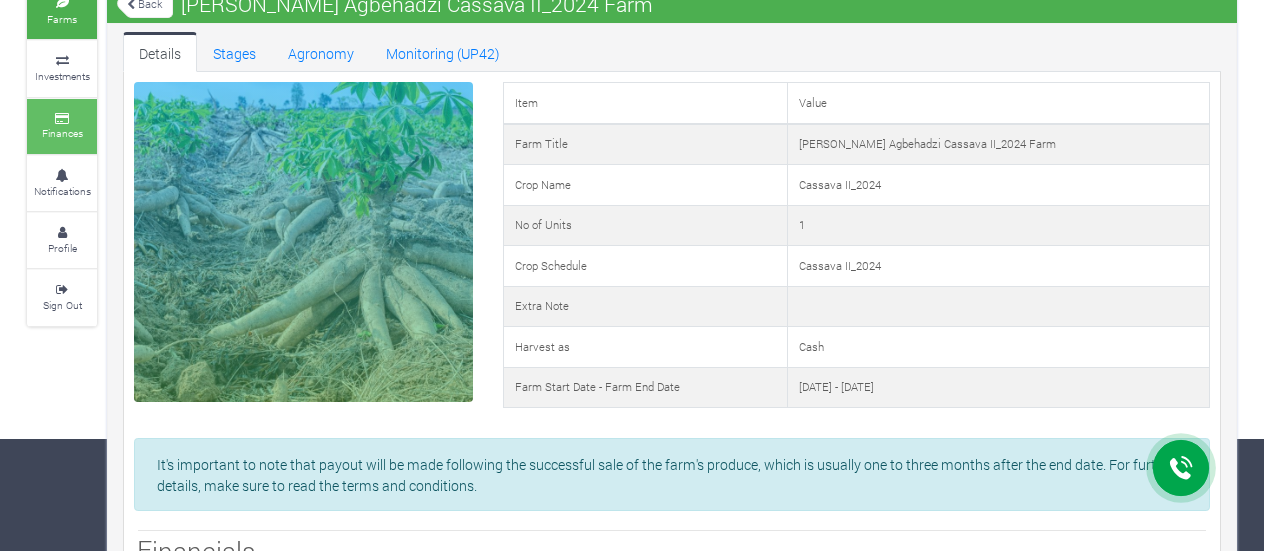 click at bounding box center (62, 119) 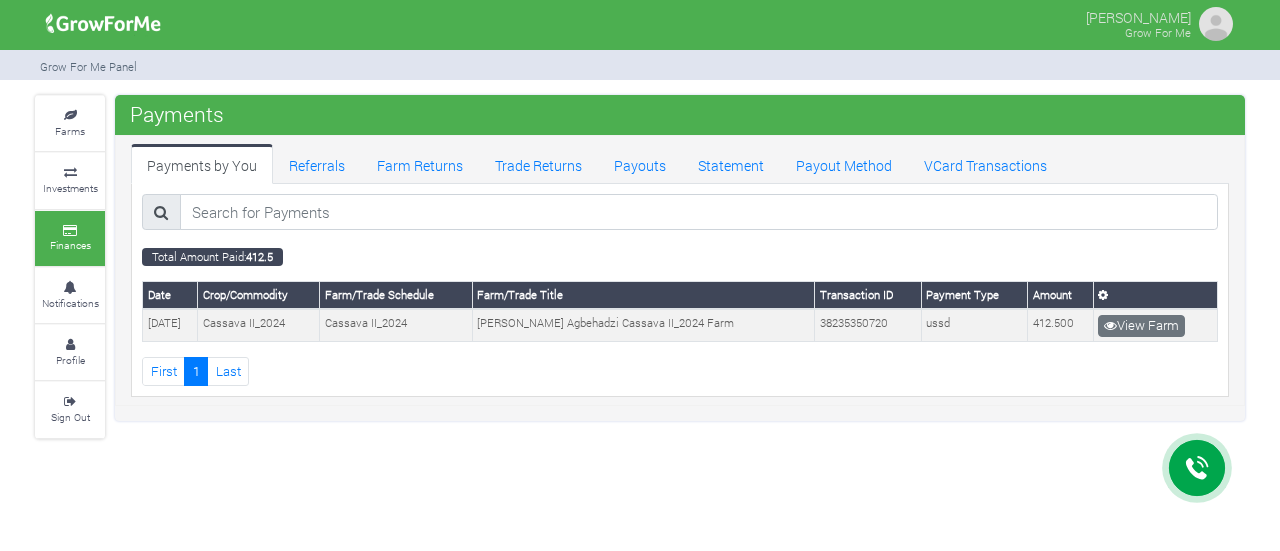 scroll, scrollTop: 0, scrollLeft: 0, axis: both 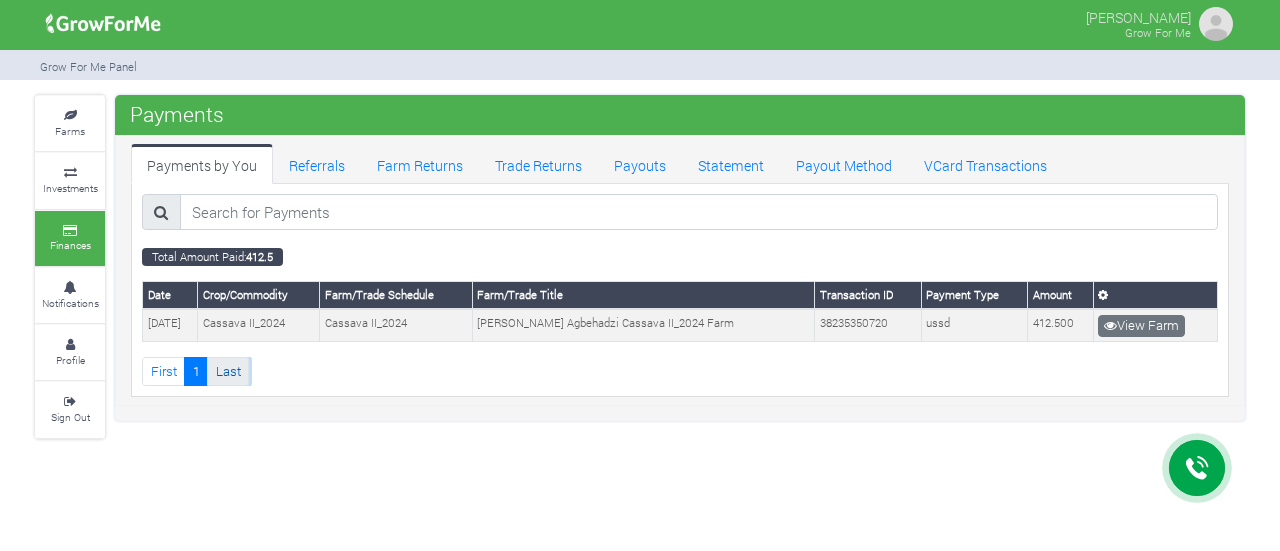 click on "Last" at bounding box center (228, 371) 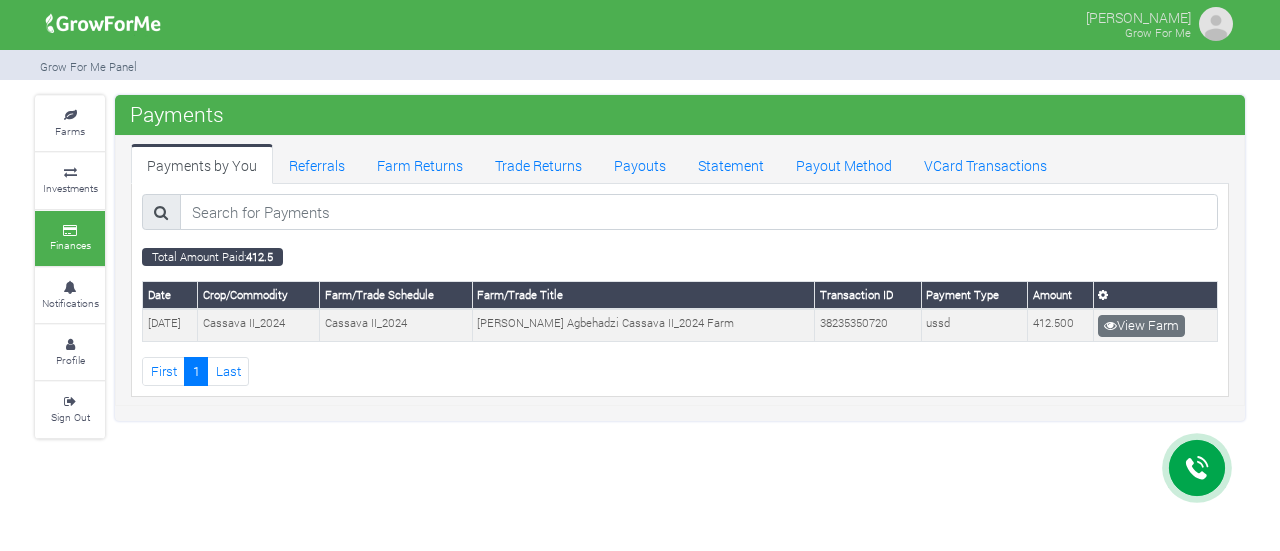 scroll, scrollTop: 0, scrollLeft: 0, axis: both 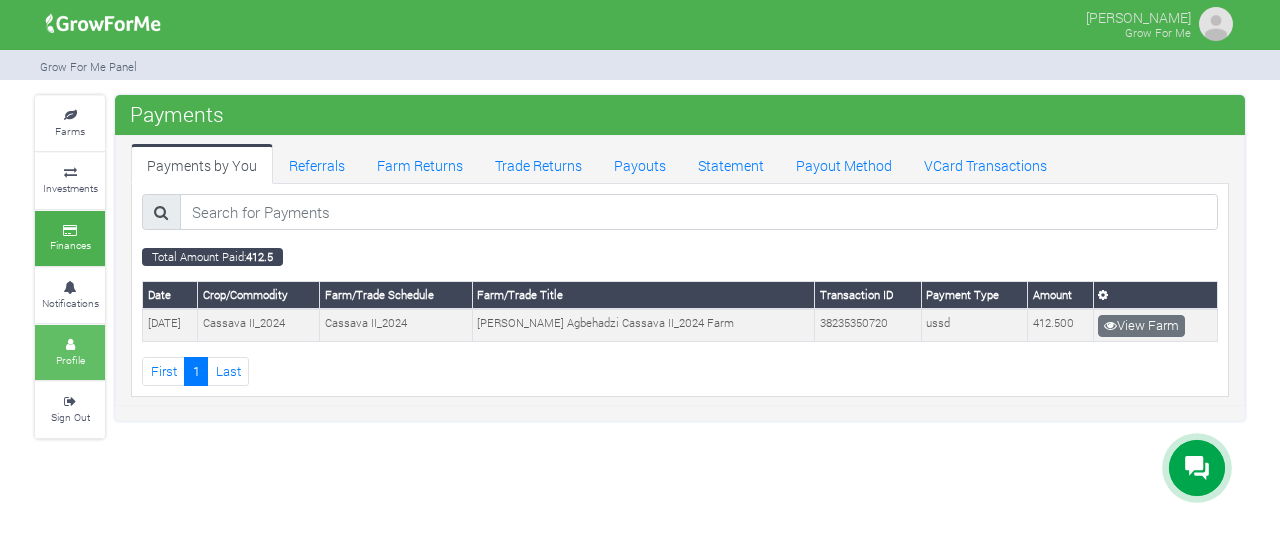 click on "Profile" at bounding box center [70, 360] 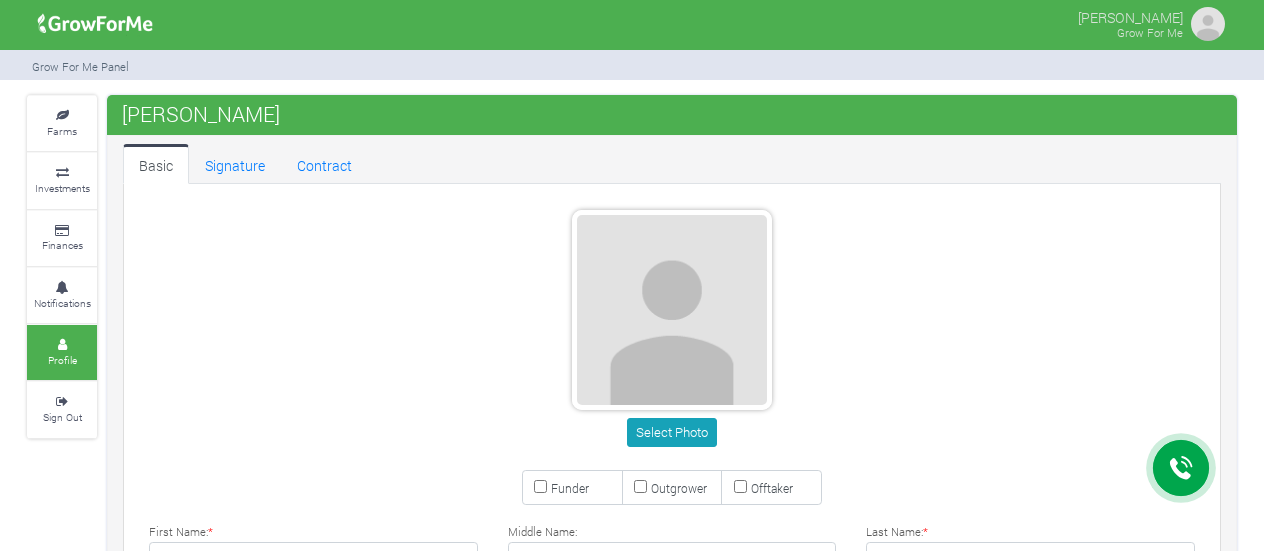 scroll, scrollTop: 0, scrollLeft: 0, axis: both 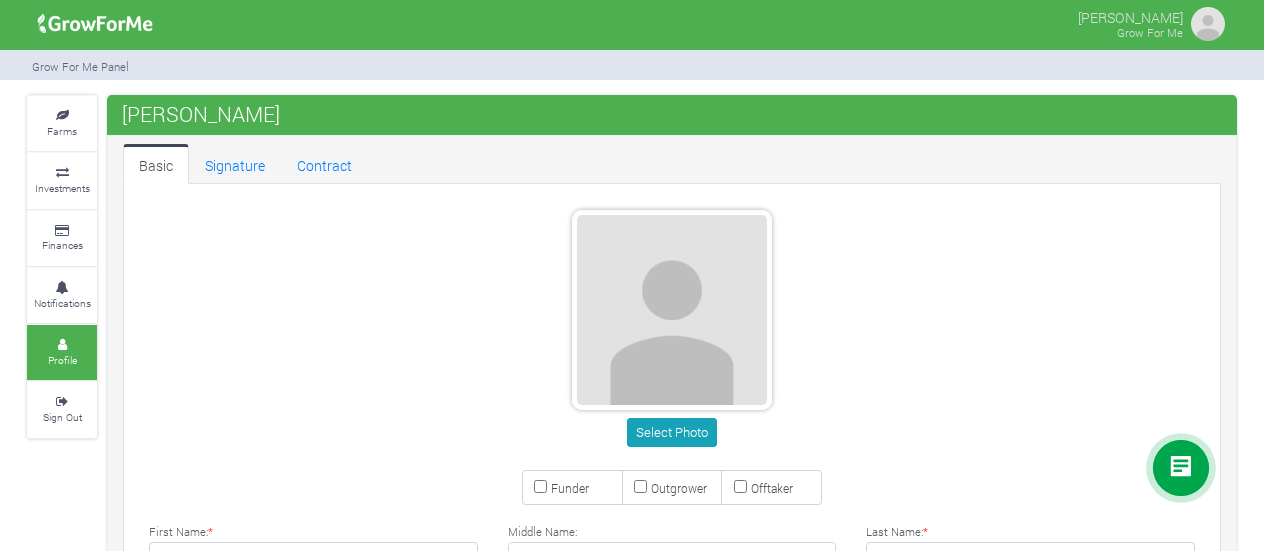 type on "24 255 1065" 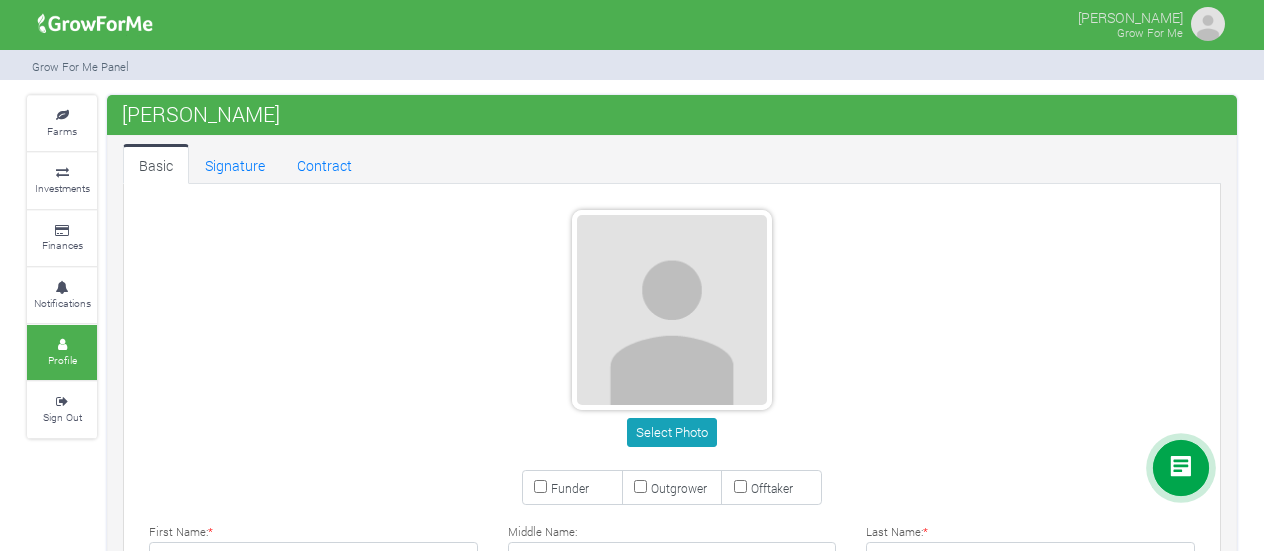 click on "Select Photo" at bounding box center (672, 332) 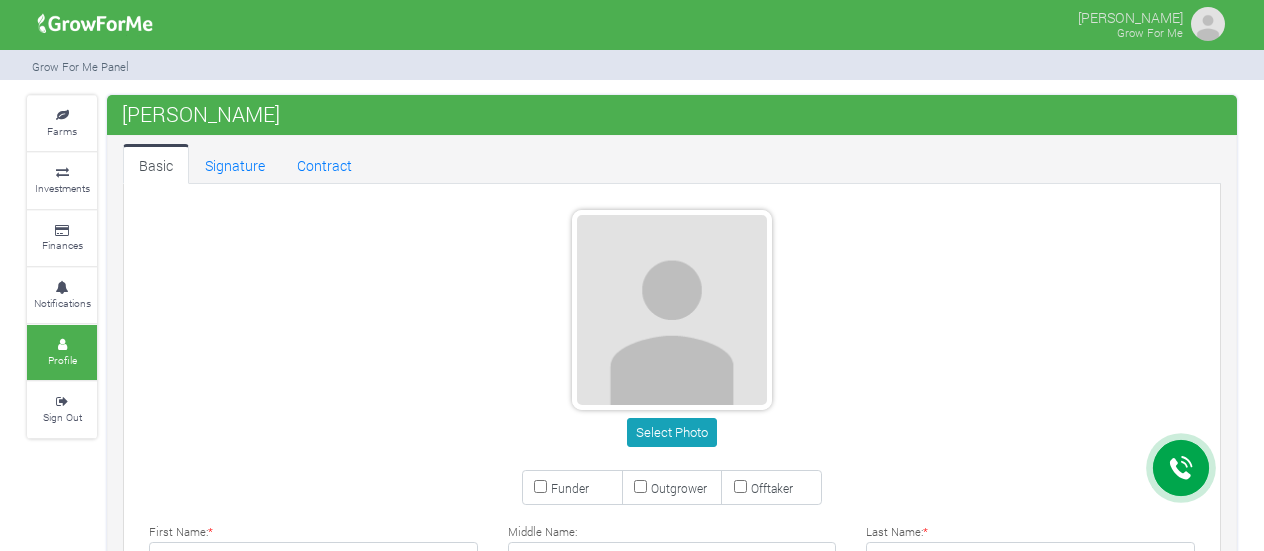 click on "Select Photo" at bounding box center (672, 332) 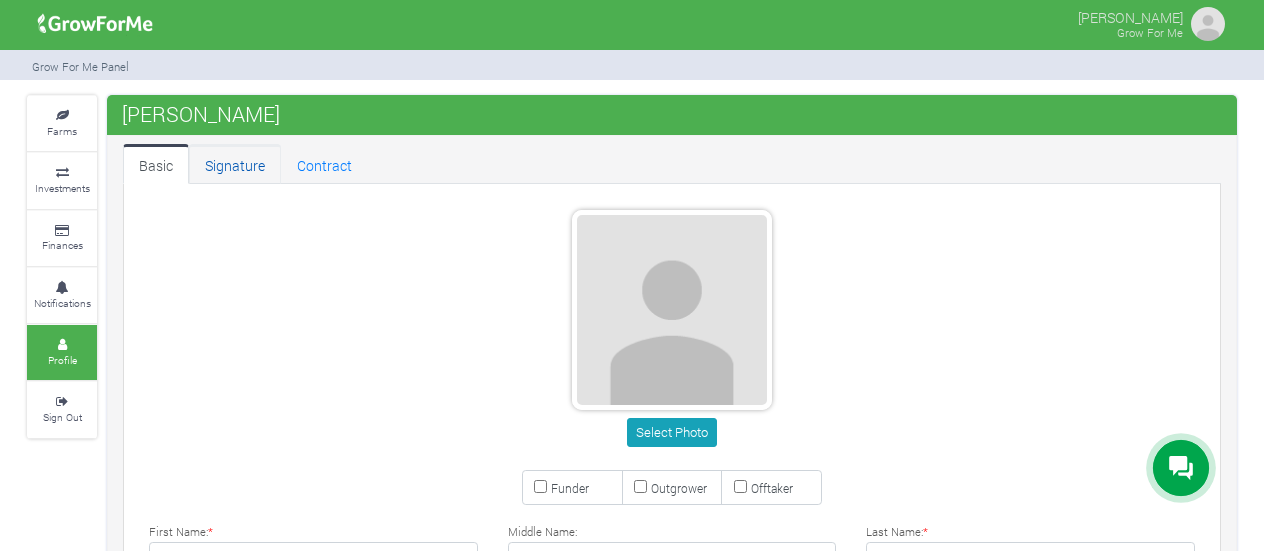 click on "Signature" at bounding box center (235, 164) 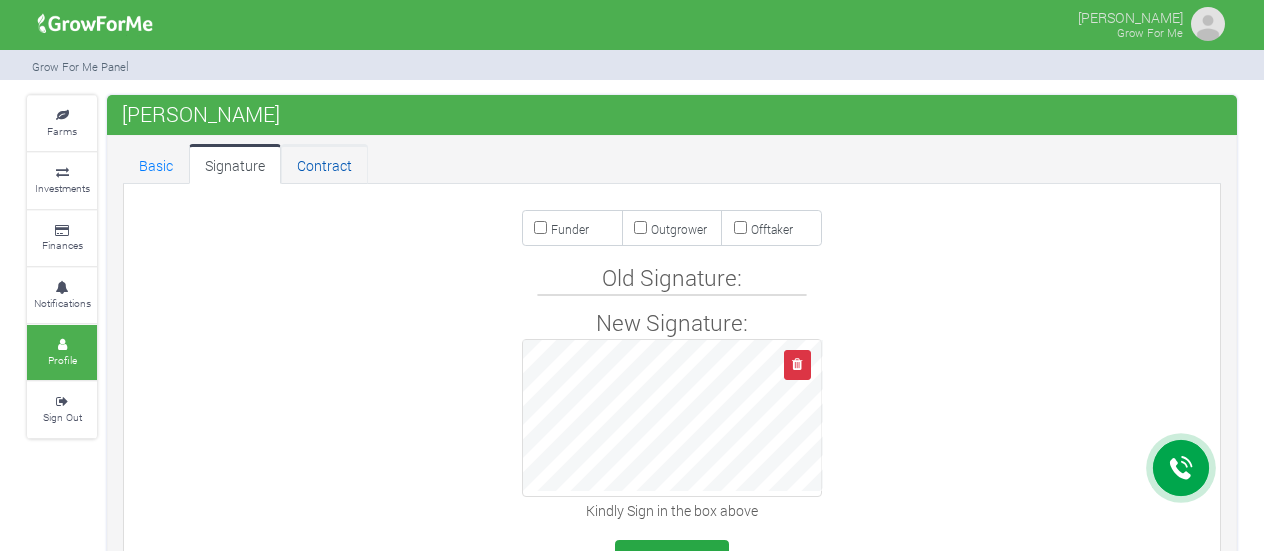 scroll, scrollTop: 0, scrollLeft: 0, axis: both 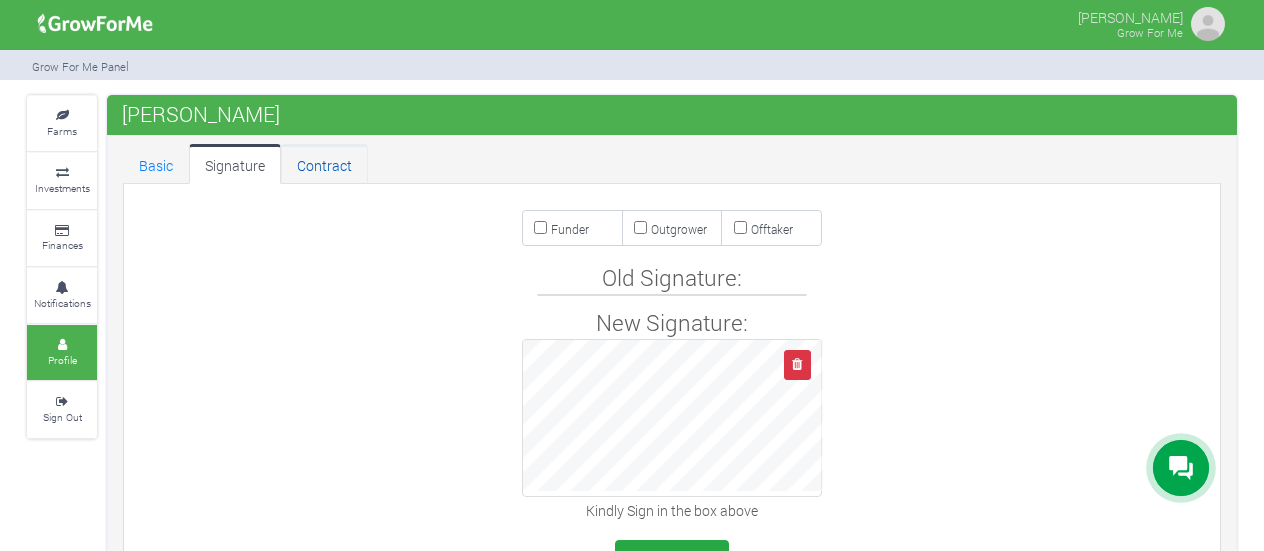 click on "Contract" at bounding box center [324, 164] 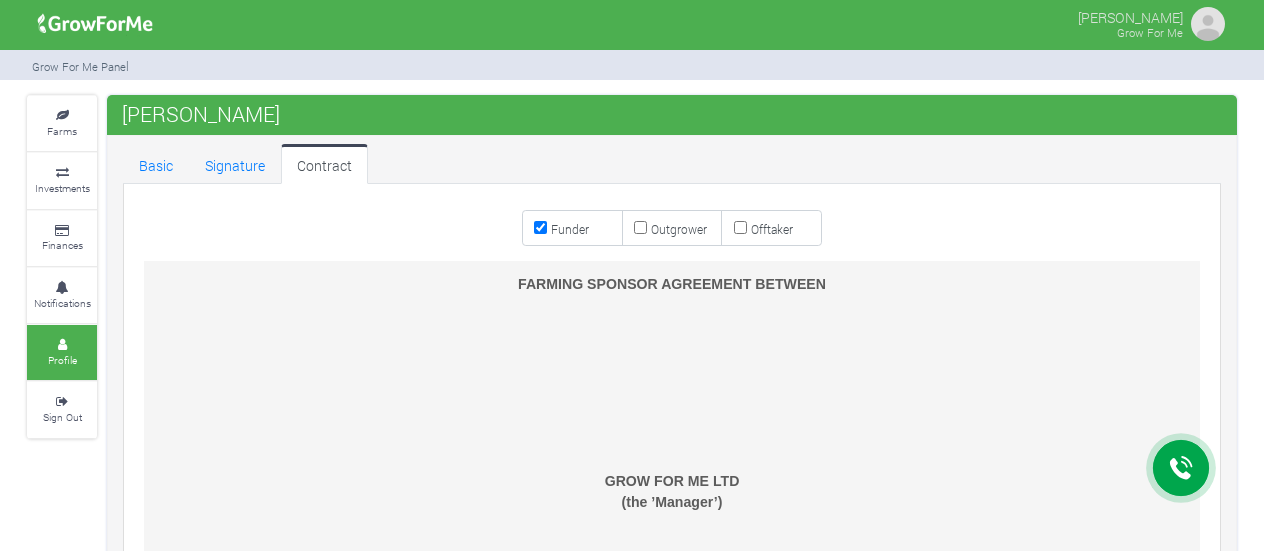 scroll, scrollTop: 0, scrollLeft: 0, axis: both 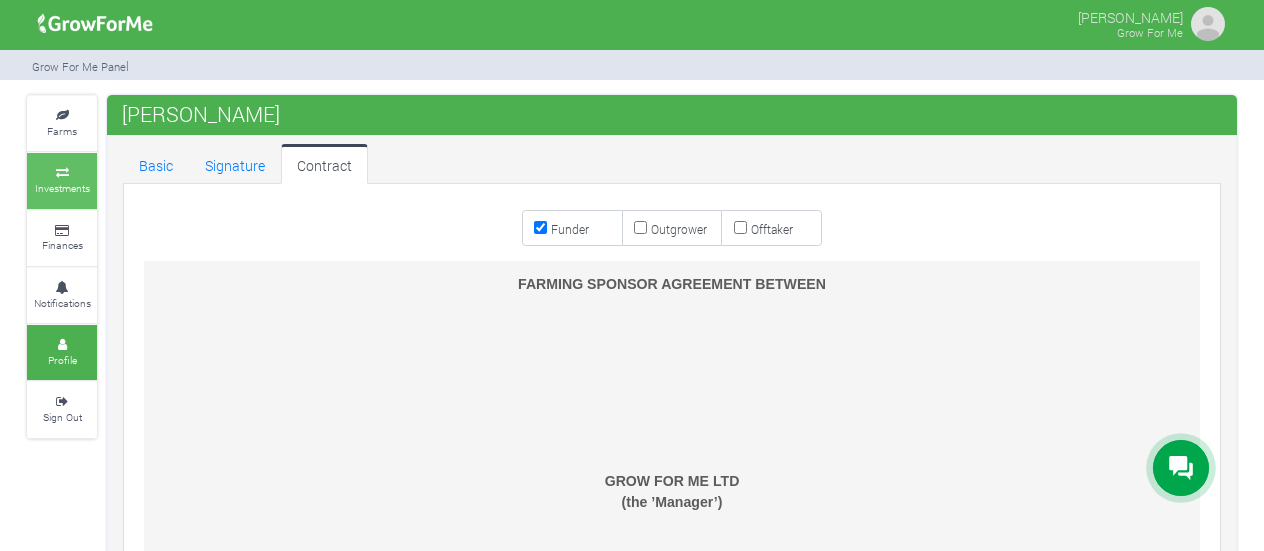 click on "Investments" at bounding box center (62, 188) 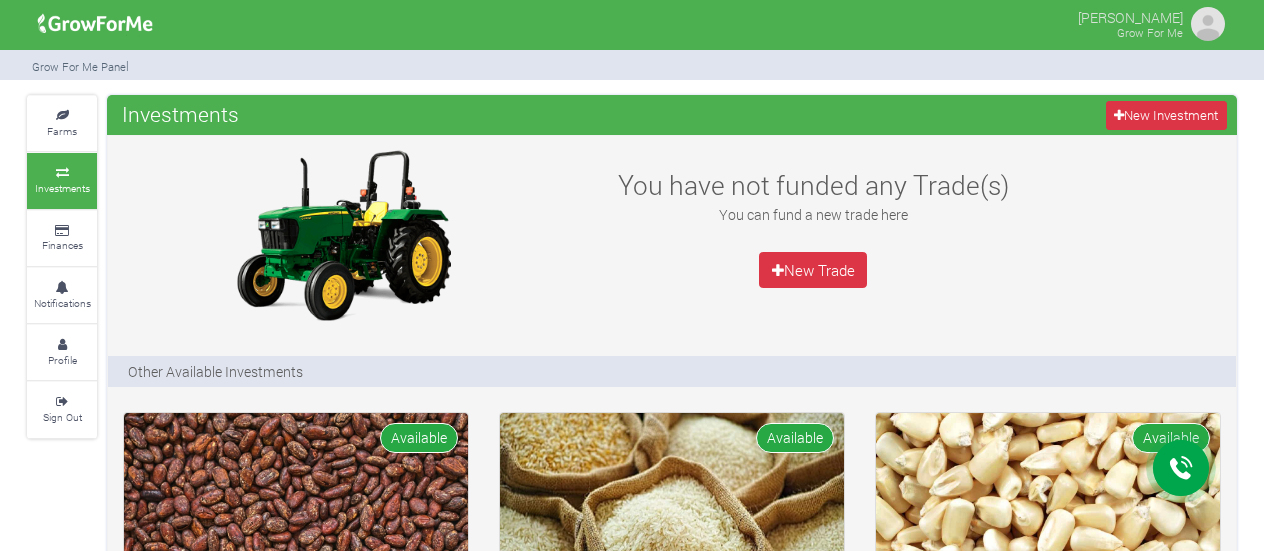 scroll, scrollTop: 0, scrollLeft: 0, axis: both 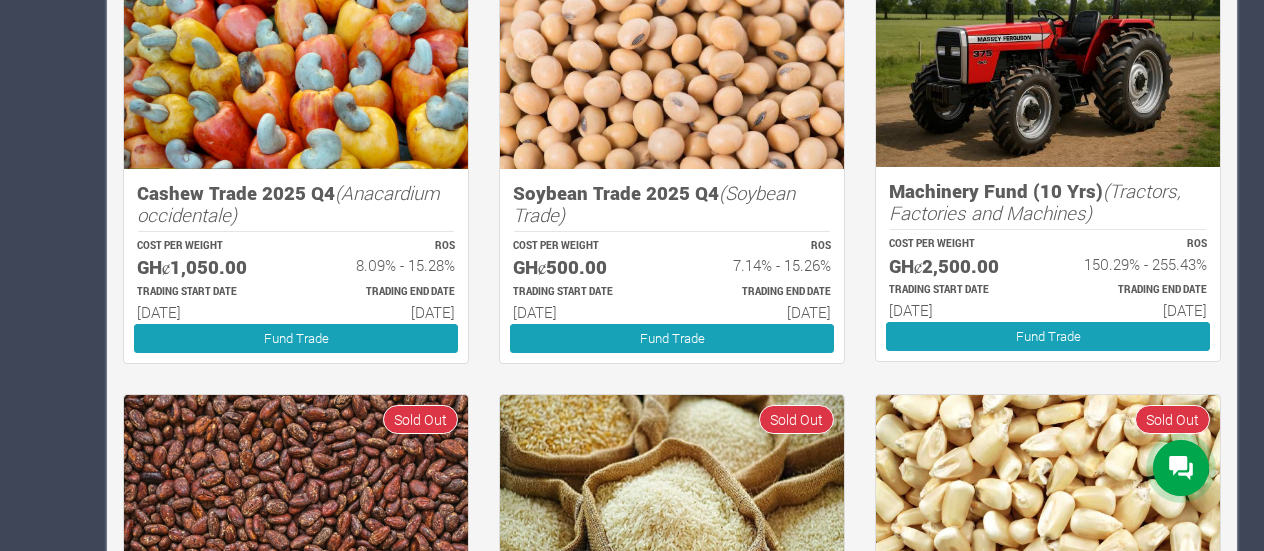 click on "31st Mar 2026" at bounding box center [384, 312] 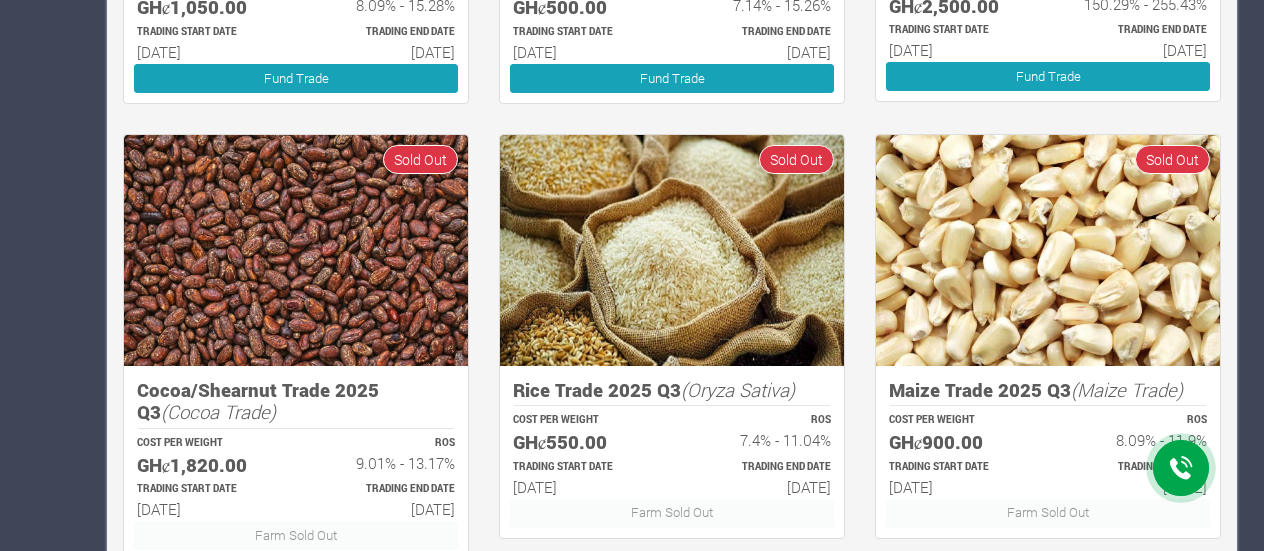scroll, scrollTop: 1195, scrollLeft: 0, axis: vertical 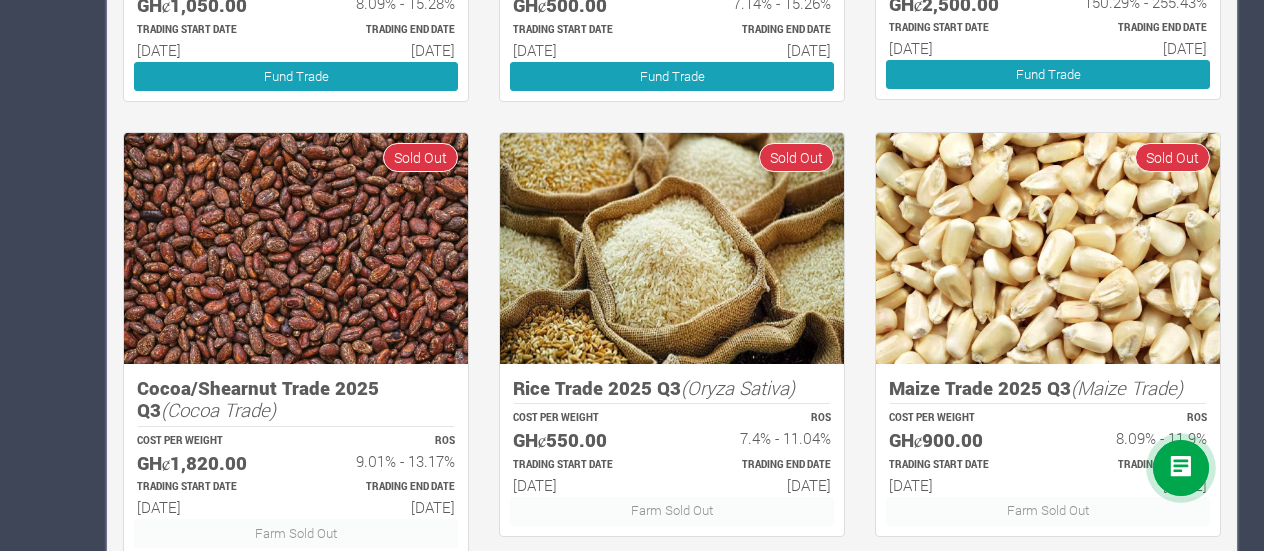 click at bounding box center [296, 248] 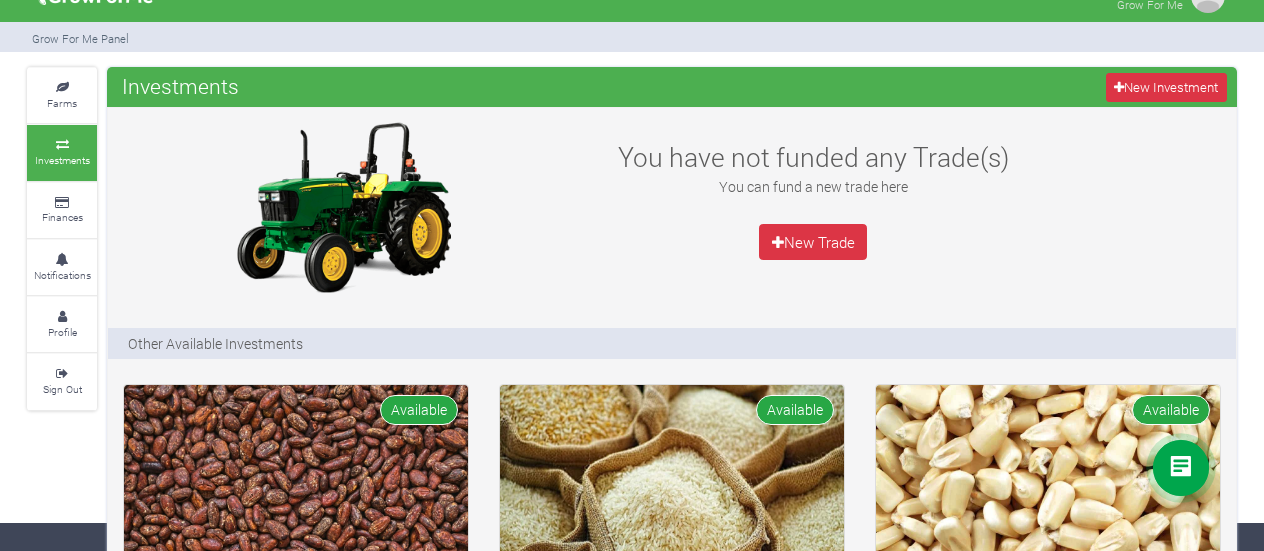 scroll, scrollTop: 0, scrollLeft: 0, axis: both 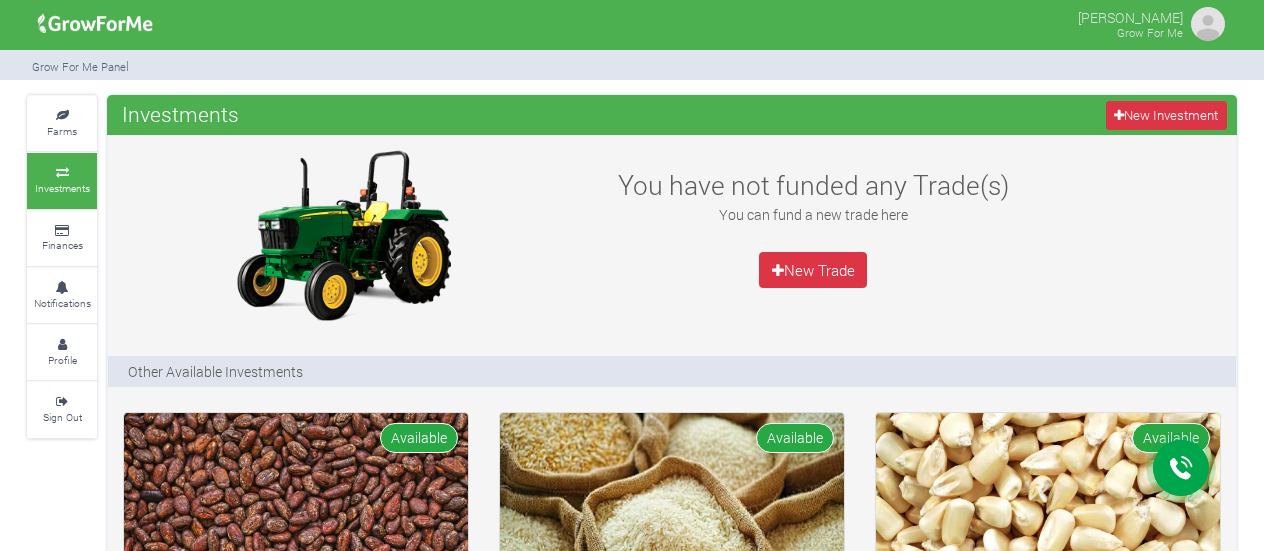 click on "You have not funded any Trade(s)
You can fund a new trade here
New Trade" at bounding box center (672, 235) 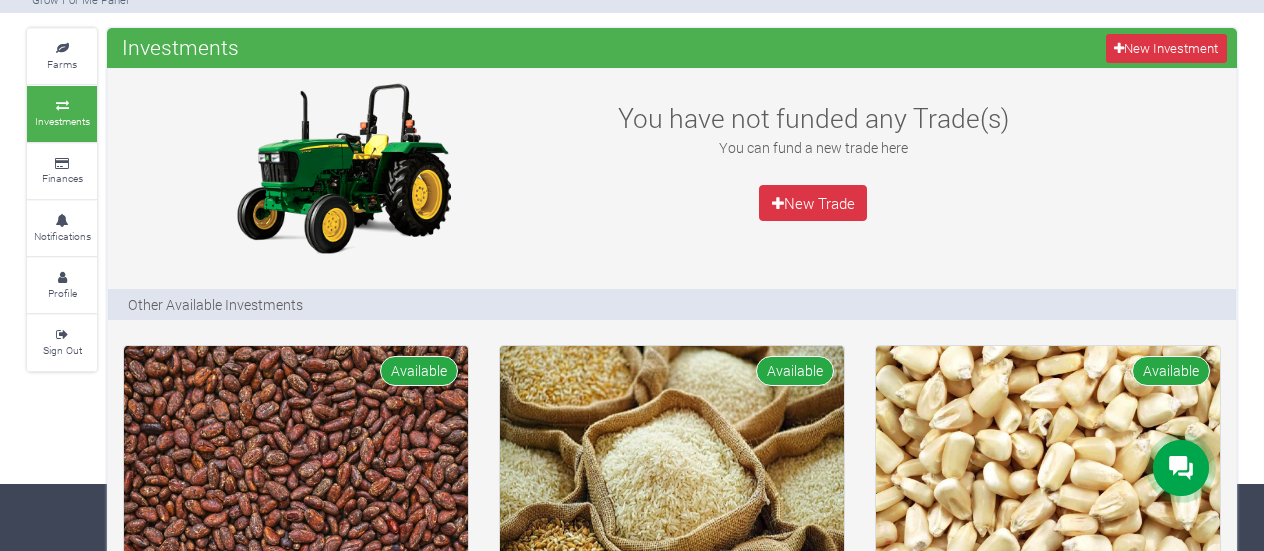 scroll, scrollTop: 68, scrollLeft: 0, axis: vertical 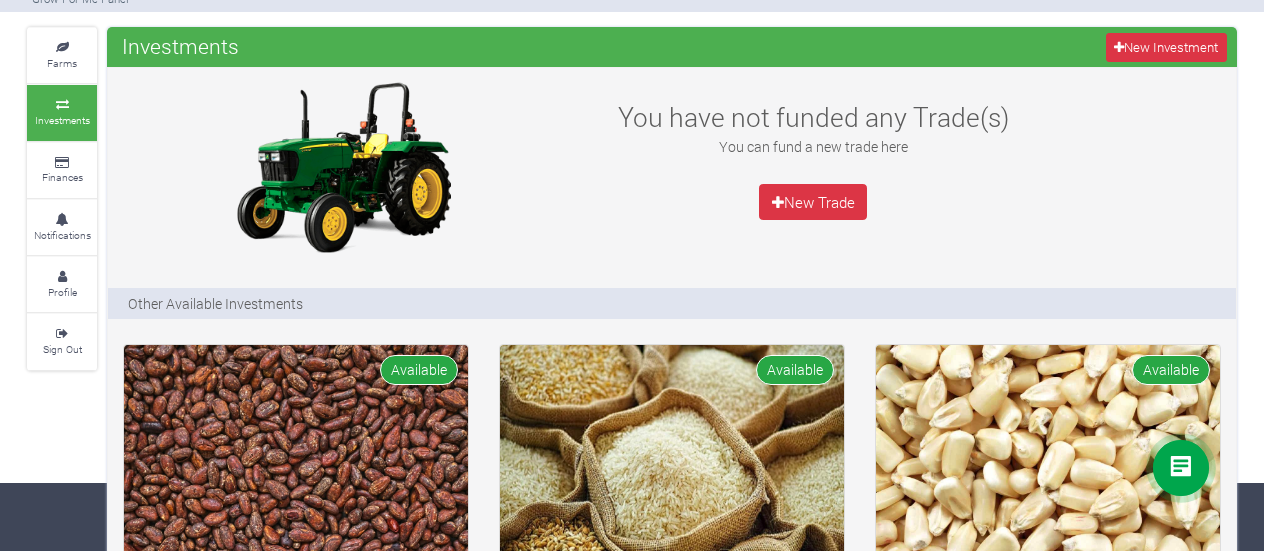 click on "Cocoa/Shearnut Trade 2025 Q4  (Cocoa Trade)
COST PER WEIGHT
GHȼ1,550.00
ROS
8.93% - 15.25%
TRADING START DATE 01st Oct 2025 31st Mar 2026" at bounding box center (672, 1020) 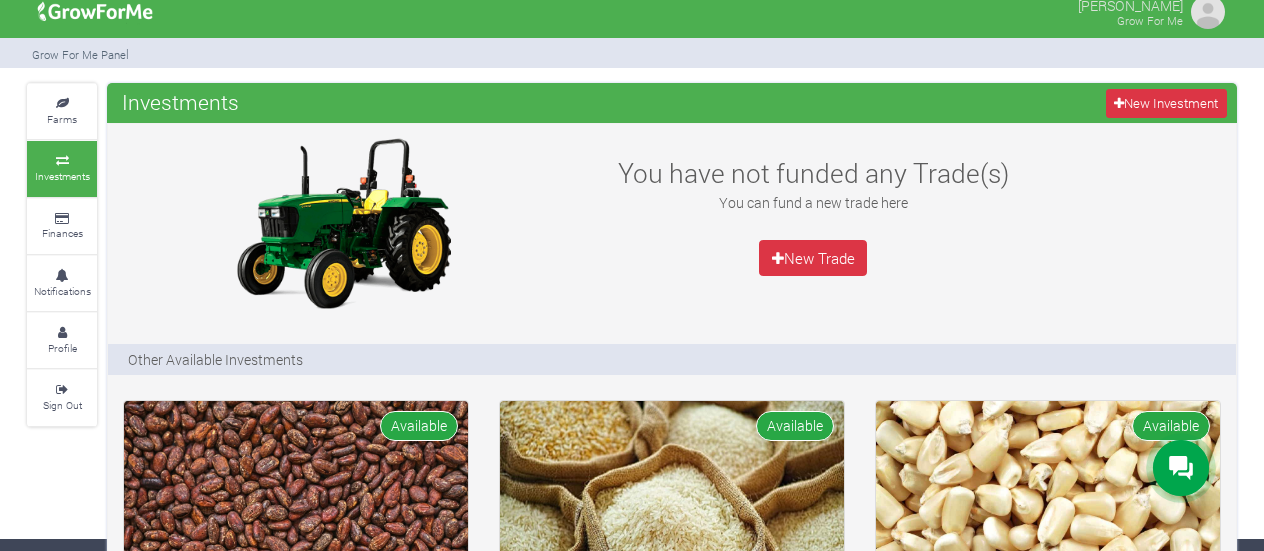 scroll, scrollTop: 0, scrollLeft: 0, axis: both 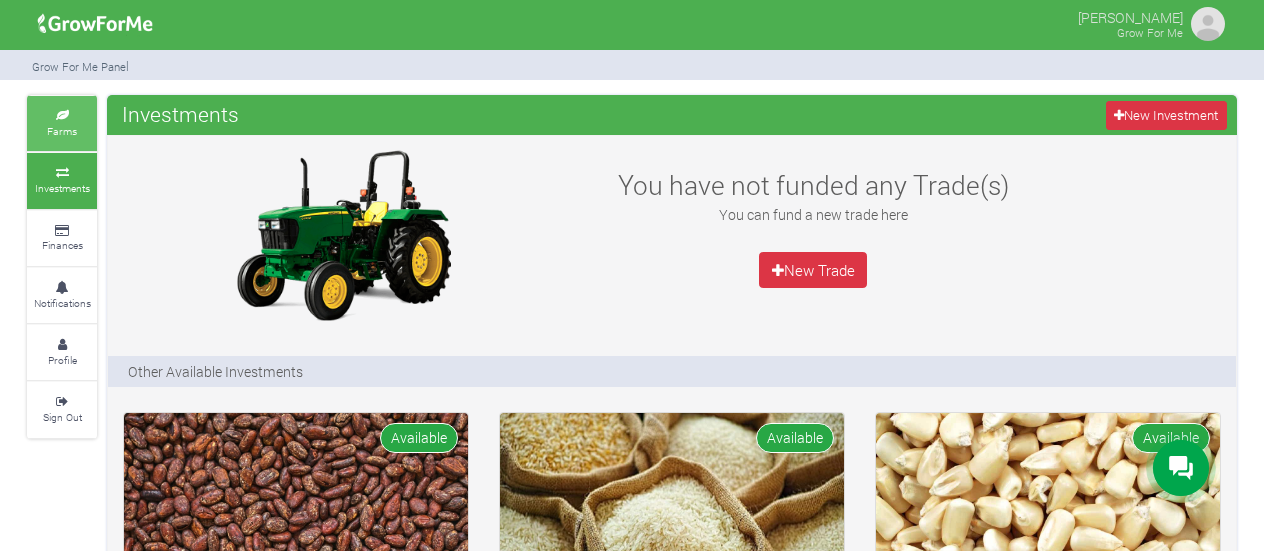 click at bounding box center (62, 116) 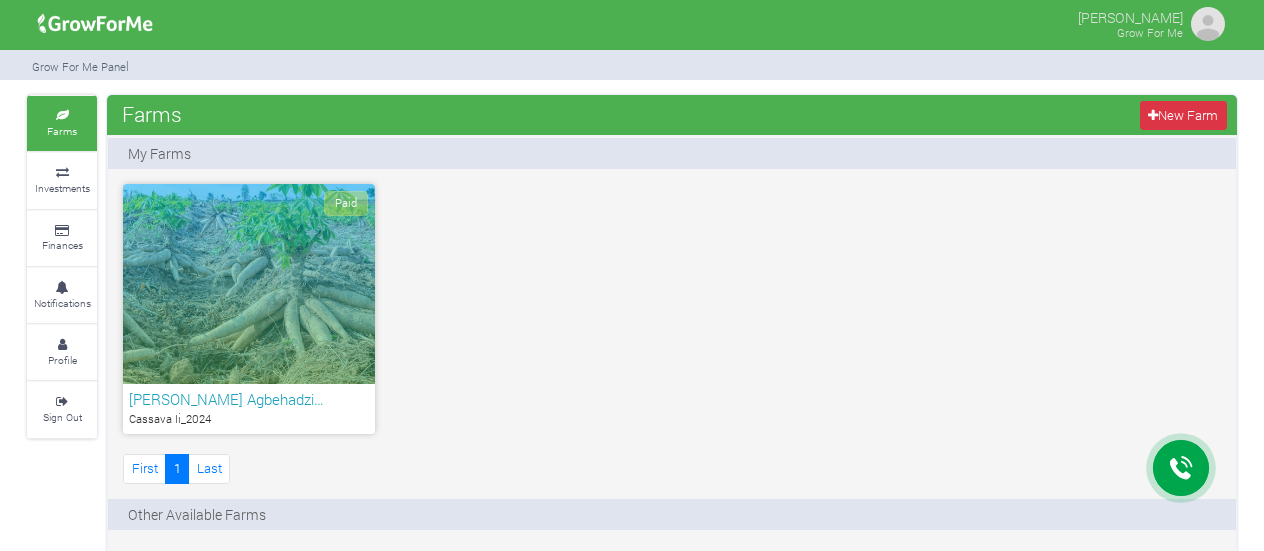 scroll, scrollTop: 0, scrollLeft: 0, axis: both 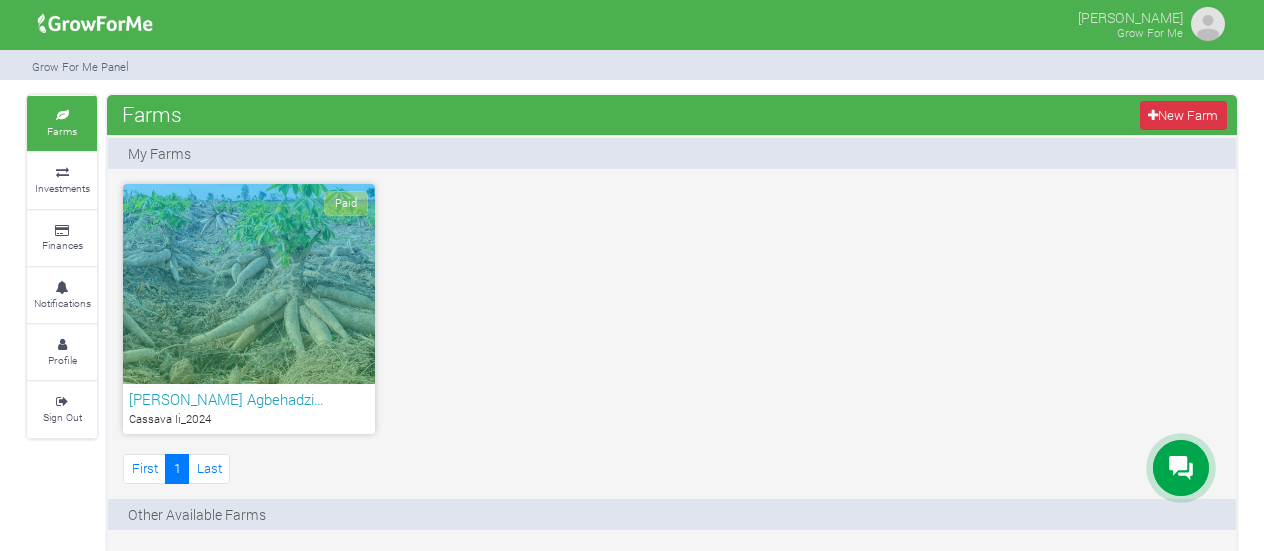 click at bounding box center [1208, 24] 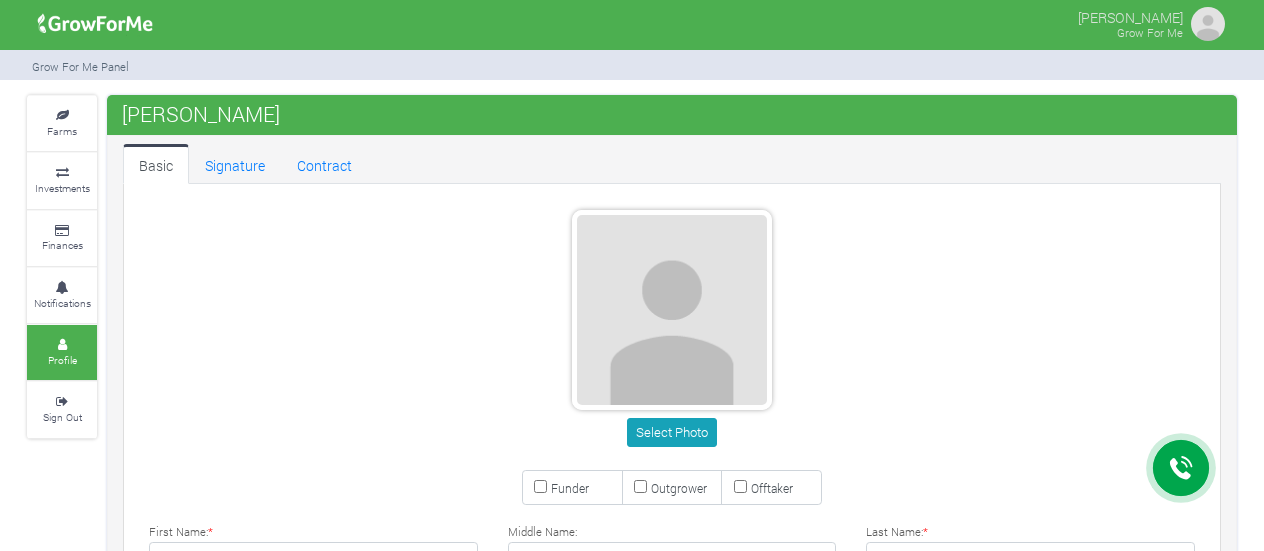 scroll, scrollTop: 0, scrollLeft: 0, axis: both 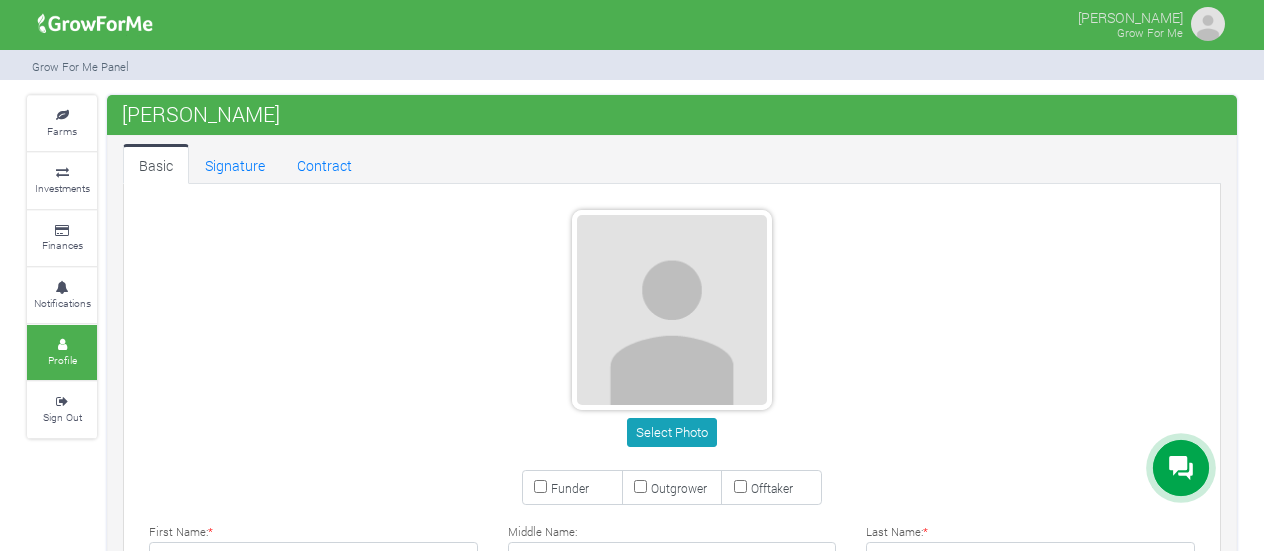 type on "24 255 1065" 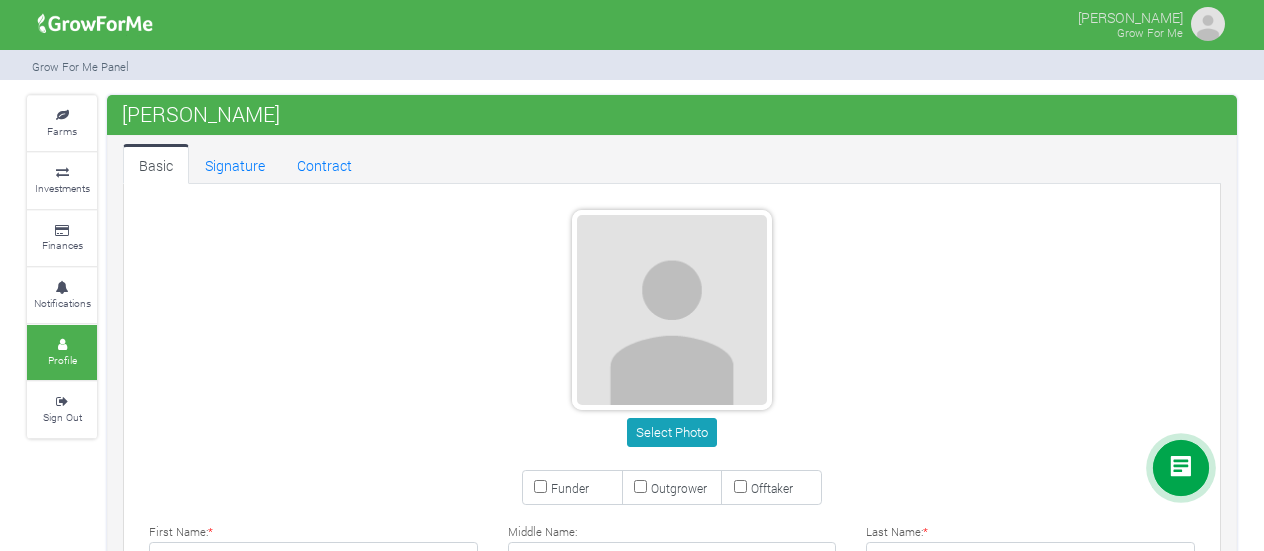 click at bounding box center [1208, 24] 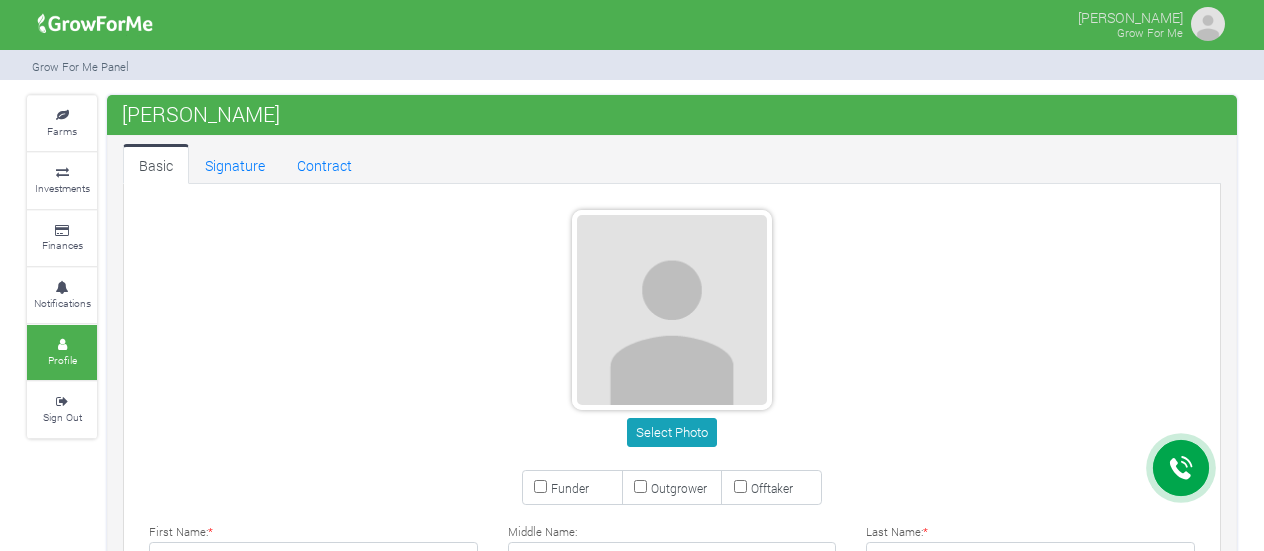 scroll, scrollTop: 0, scrollLeft: 0, axis: both 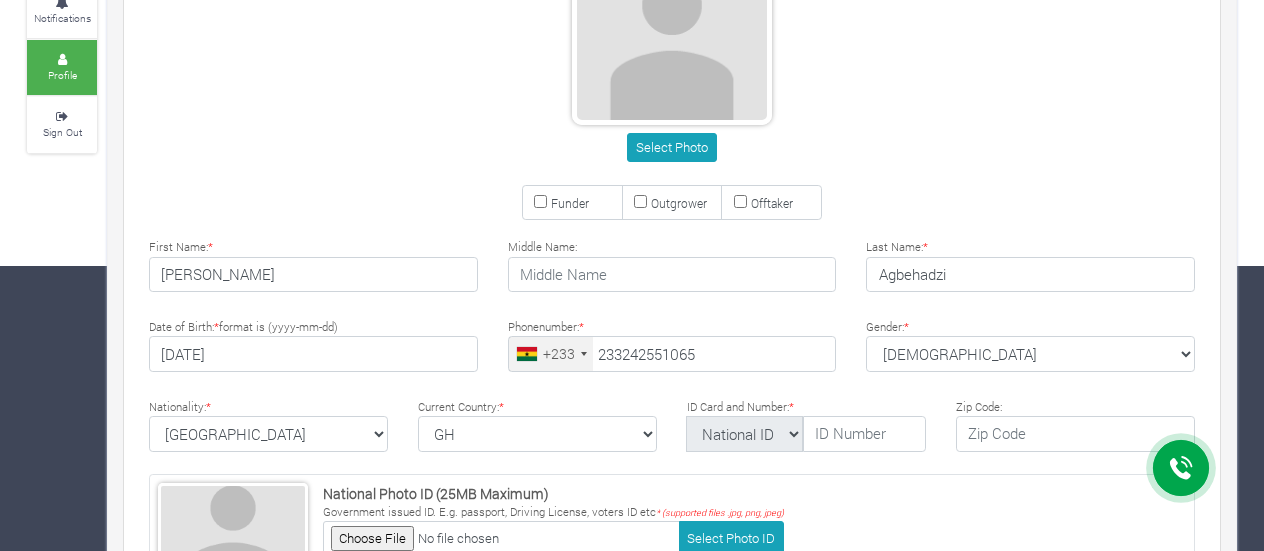 type on "24 255 1065" 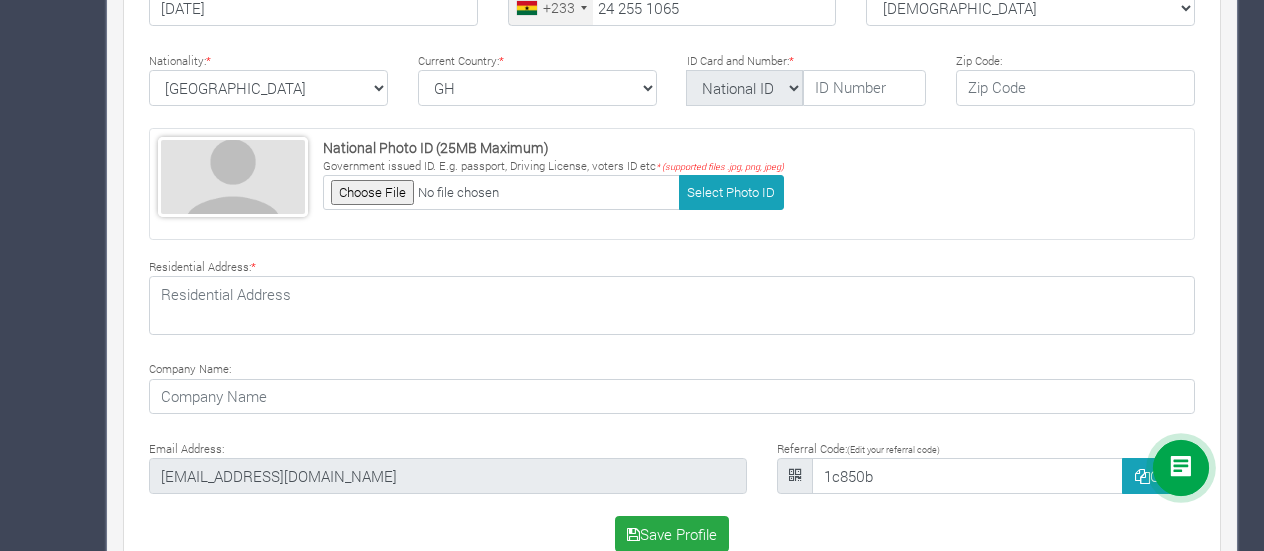 scroll, scrollTop: 667, scrollLeft: 0, axis: vertical 